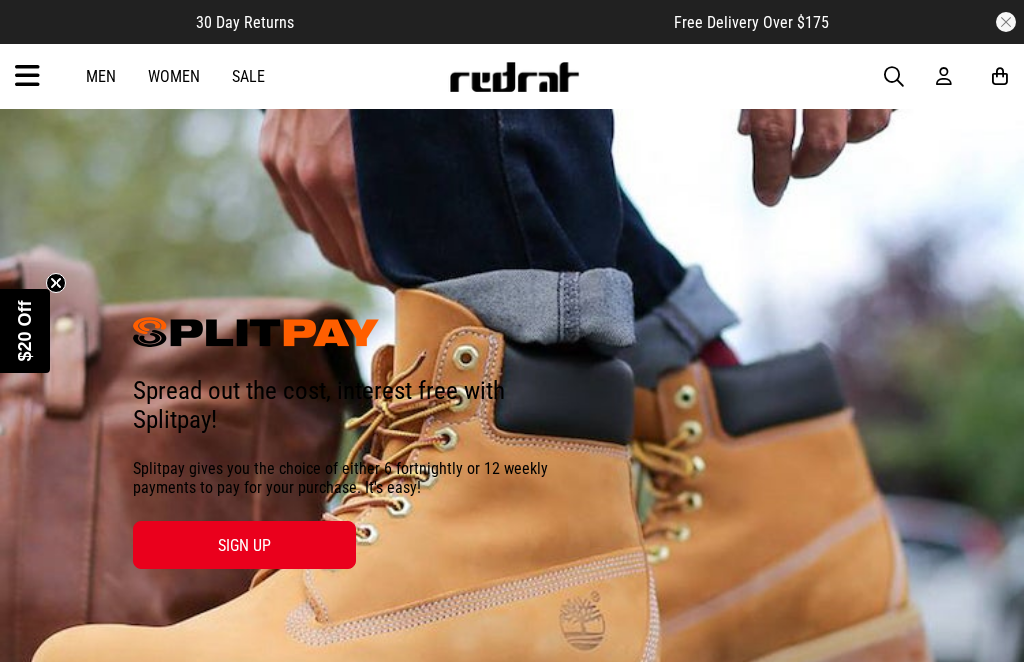 scroll, scrollTop: 0, scrollLeft: 0, axis: both 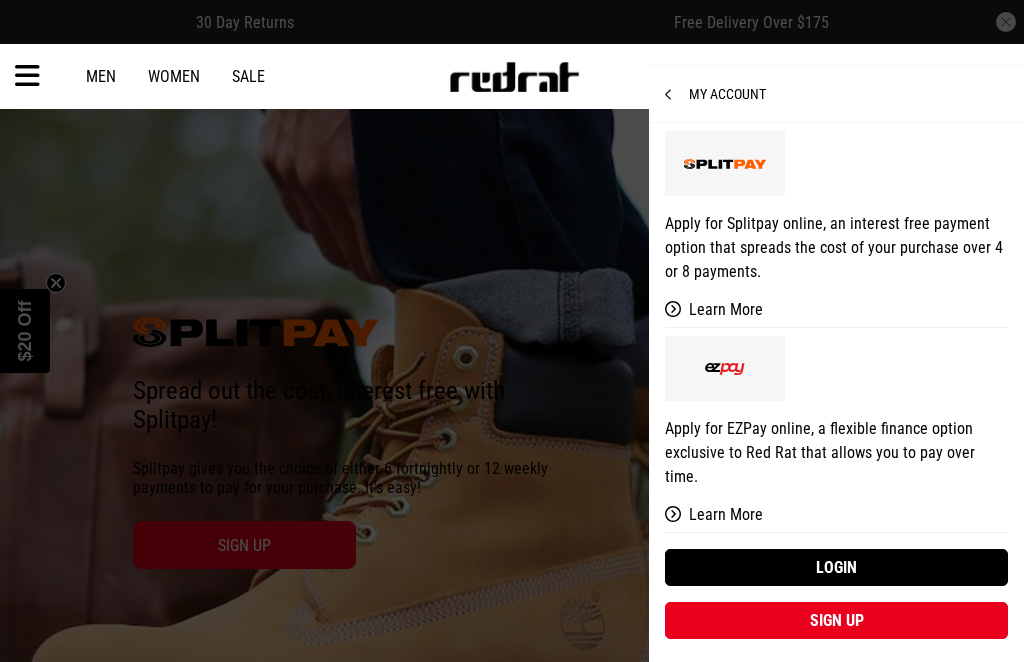 click on "Sign up" at bounding box center (836, 620) 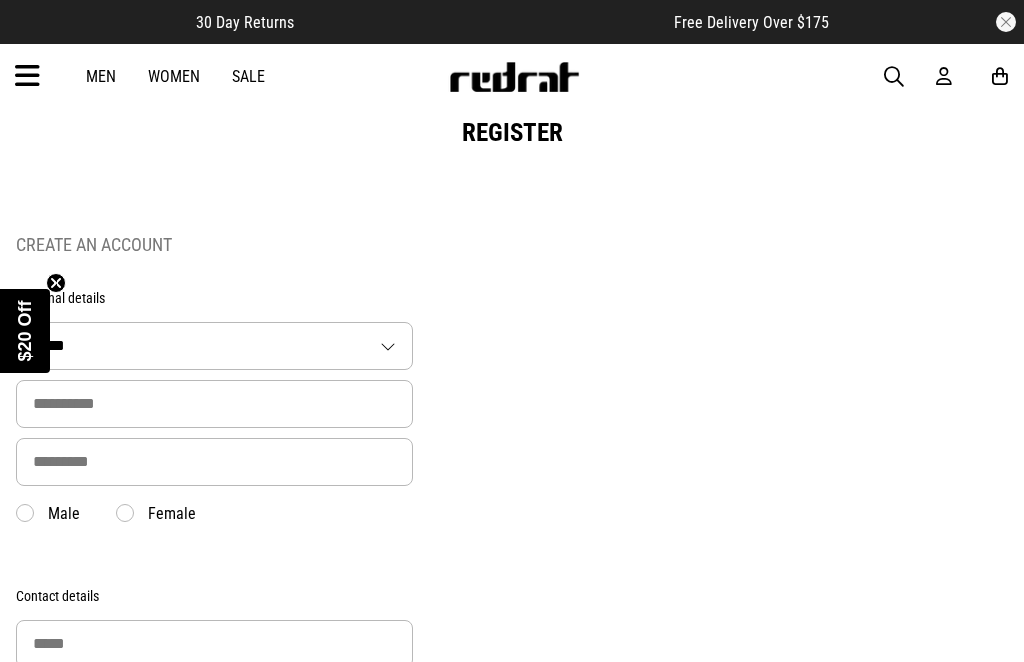 scroll, scrollTop: 0, scrollLeft: 0, axis: both 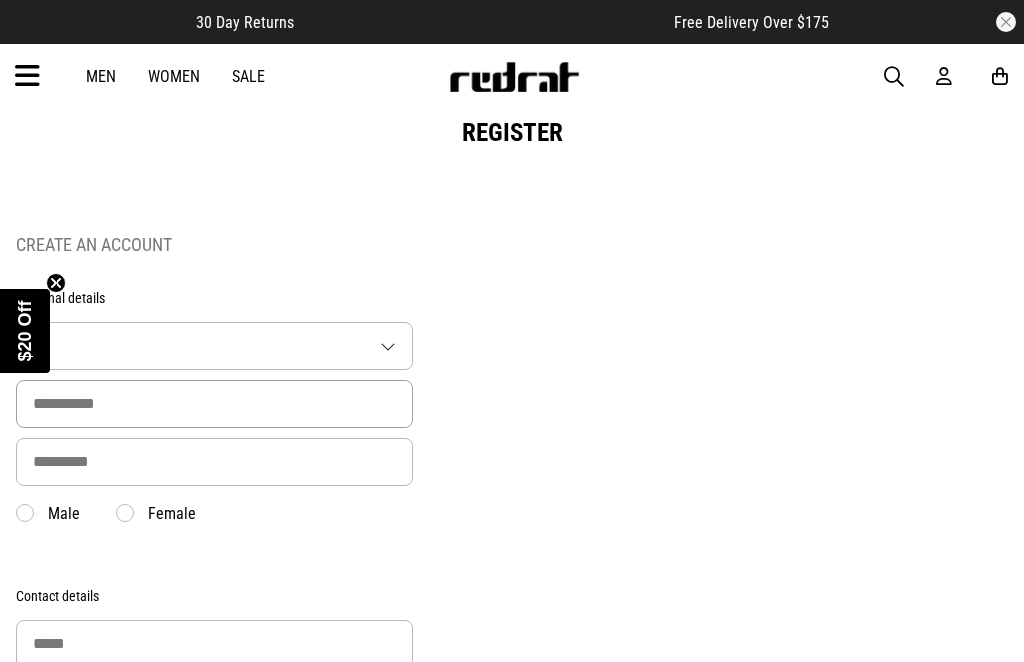click at bounding box center [214, 404] 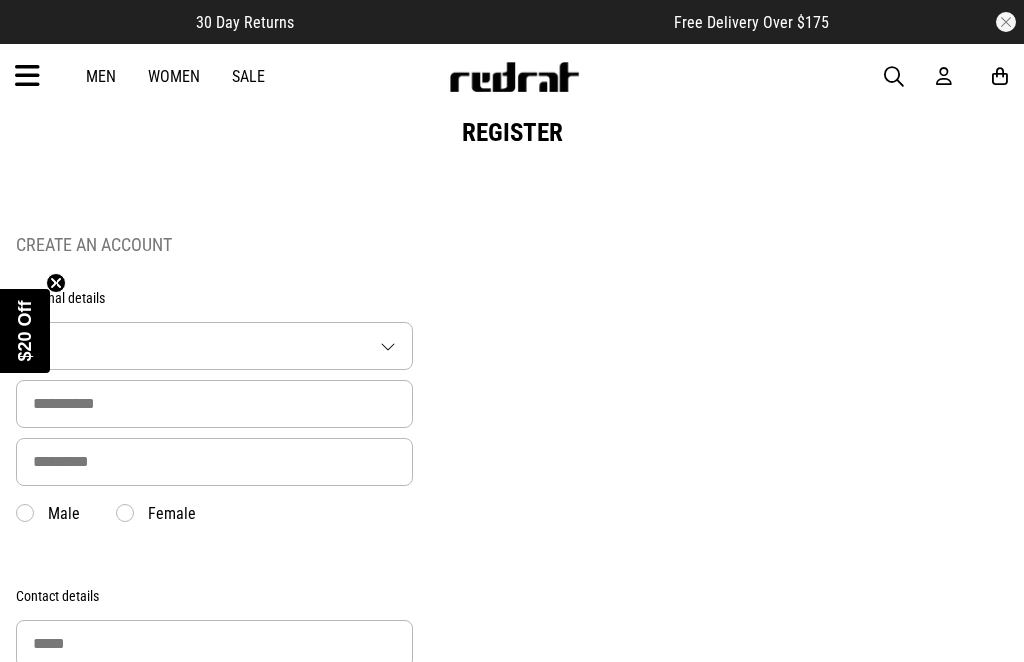 type on "**********" 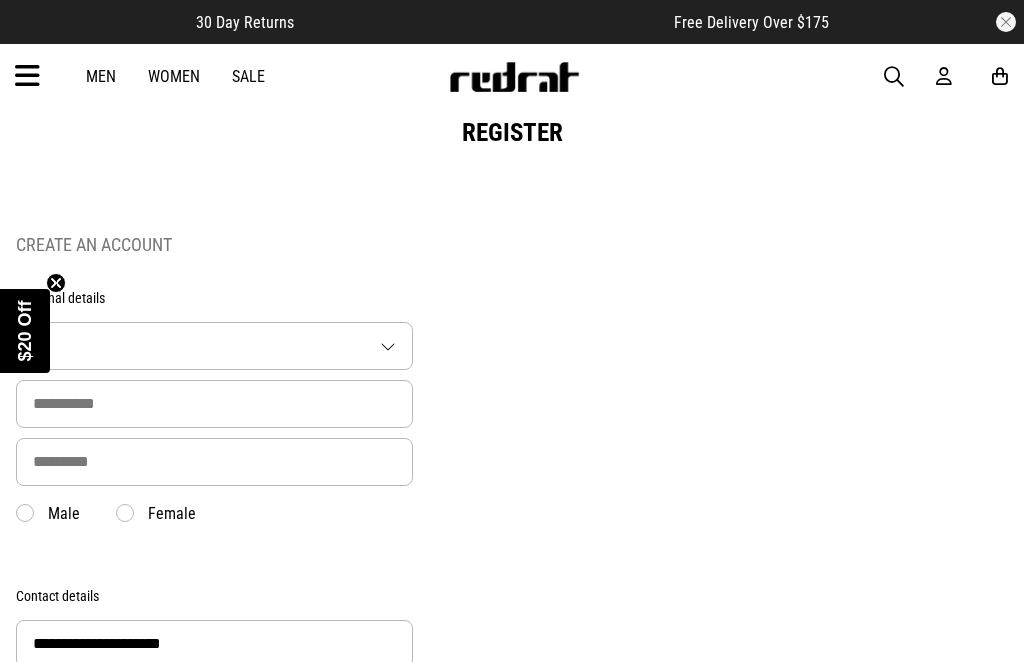 type on "**********" 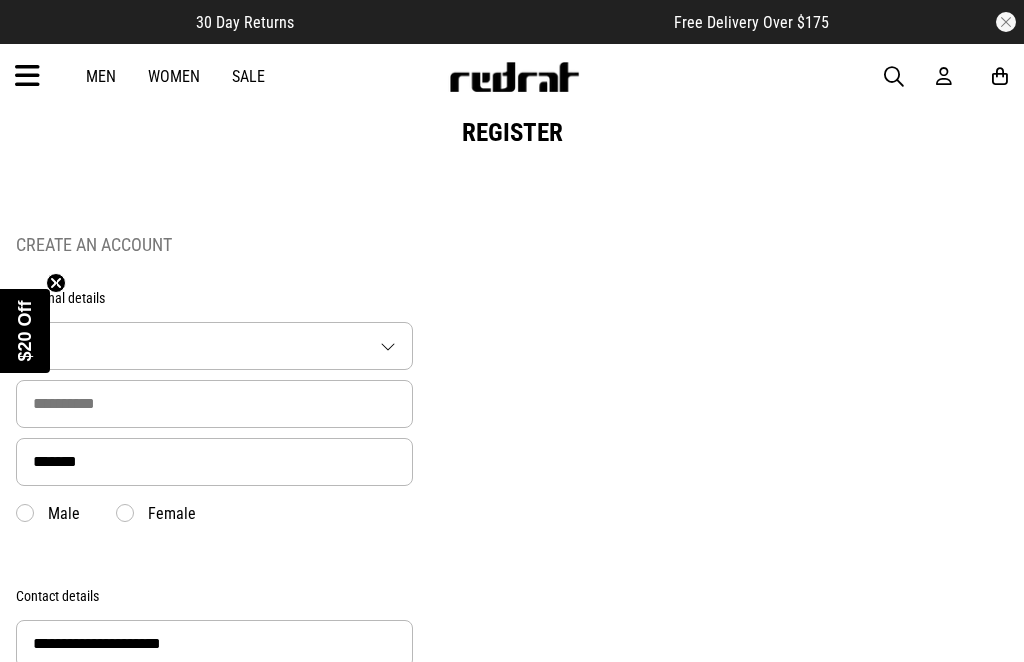 type on "****" 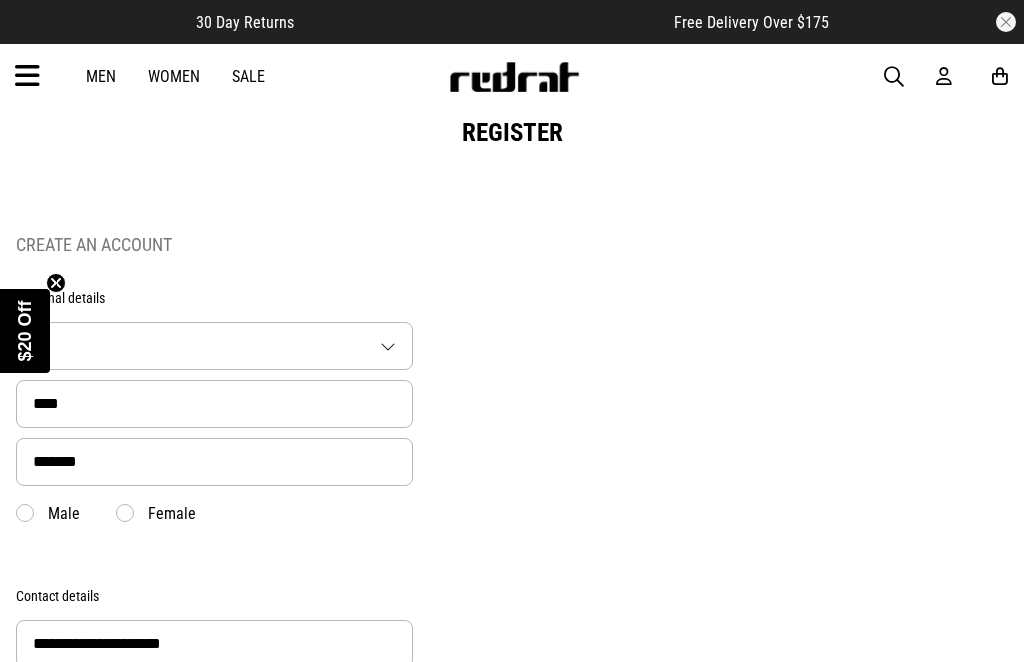 type on "**********" 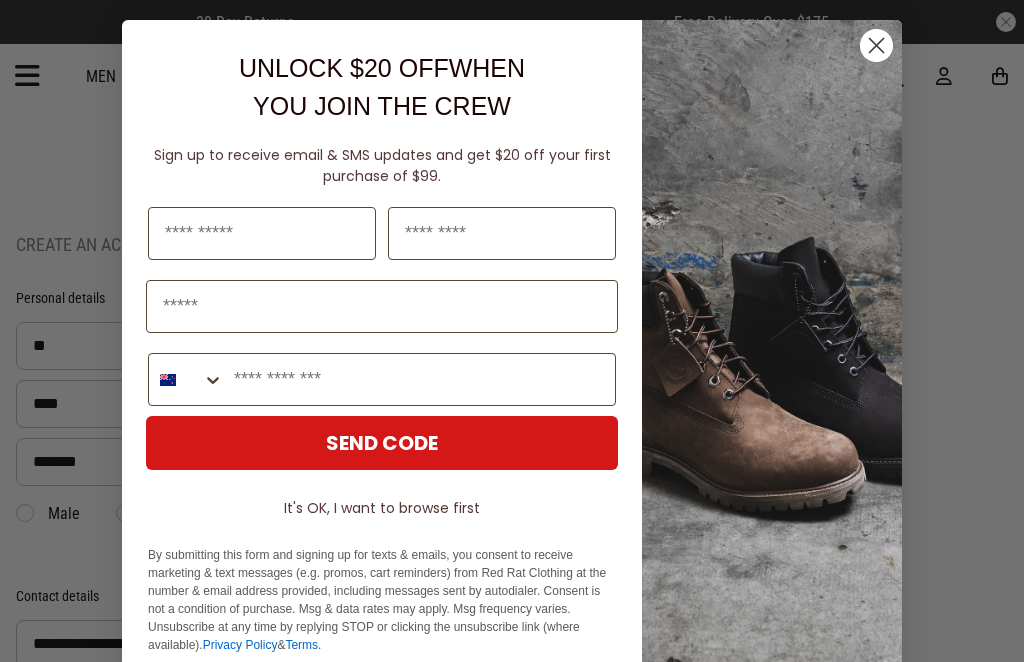 click at bounding box center (262, 233) 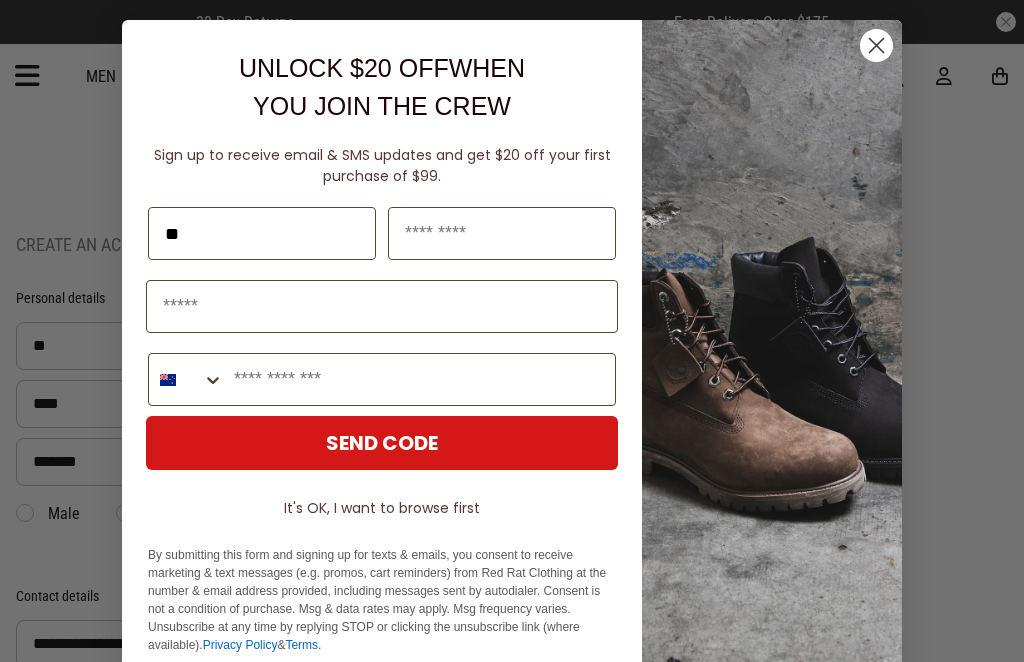 type on "**" 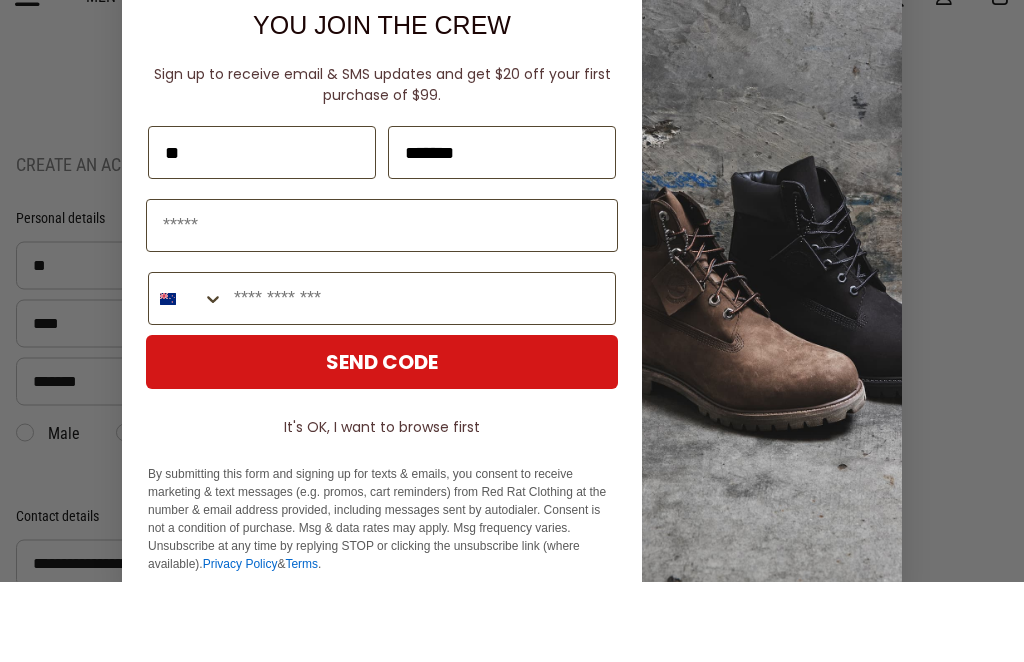 type on "*******" 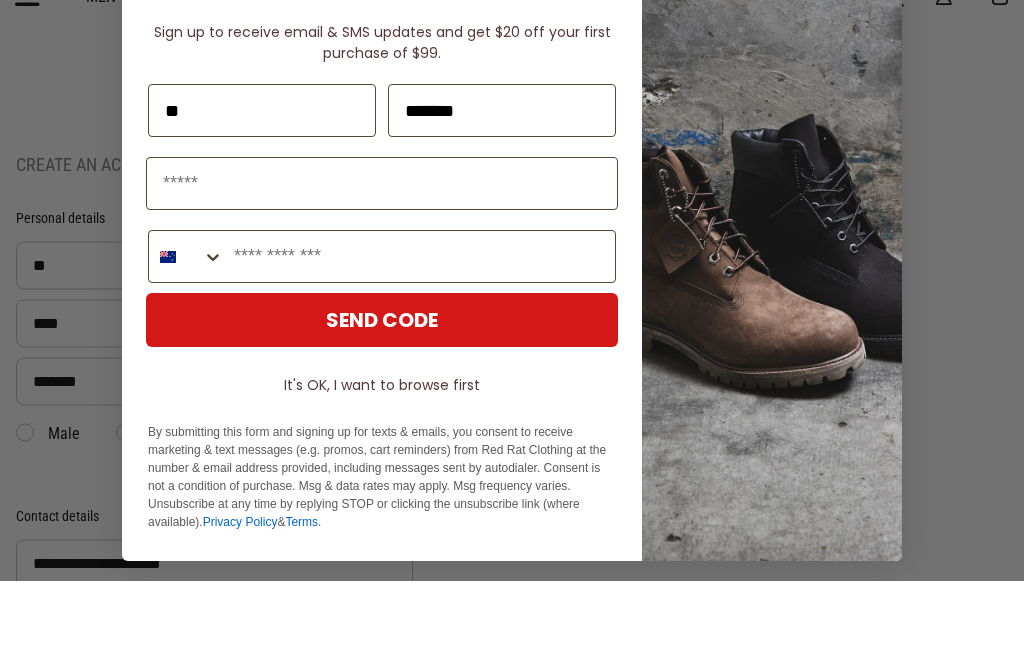 scroll, scrollTop: 41, scrollLeft: 0, axis: vertical 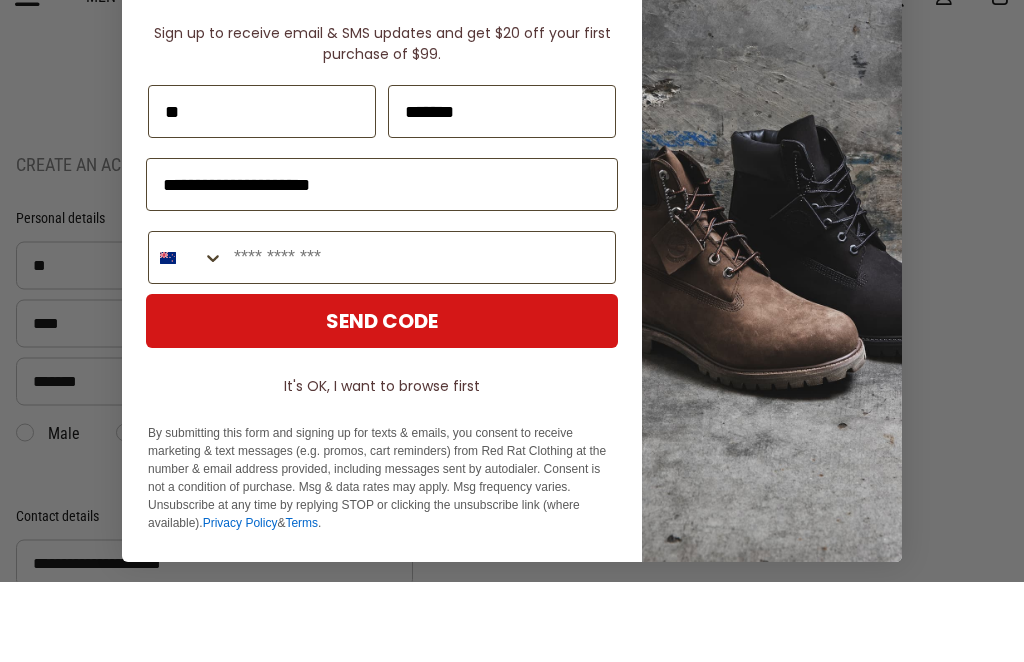 type on "**********" 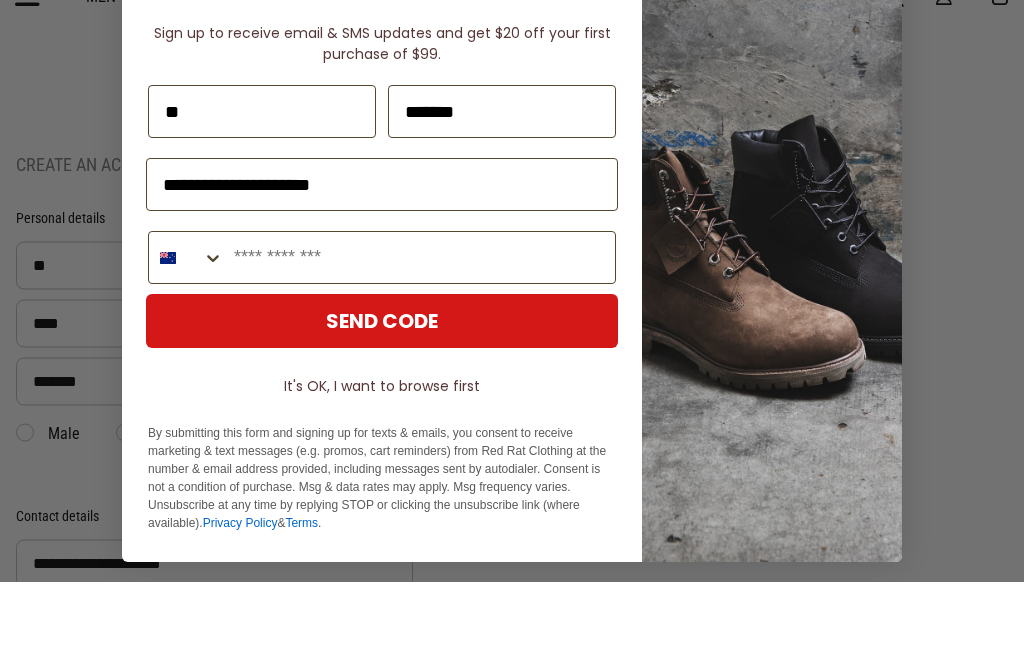 click on "Phone Number" at bounding box center [419, 338] 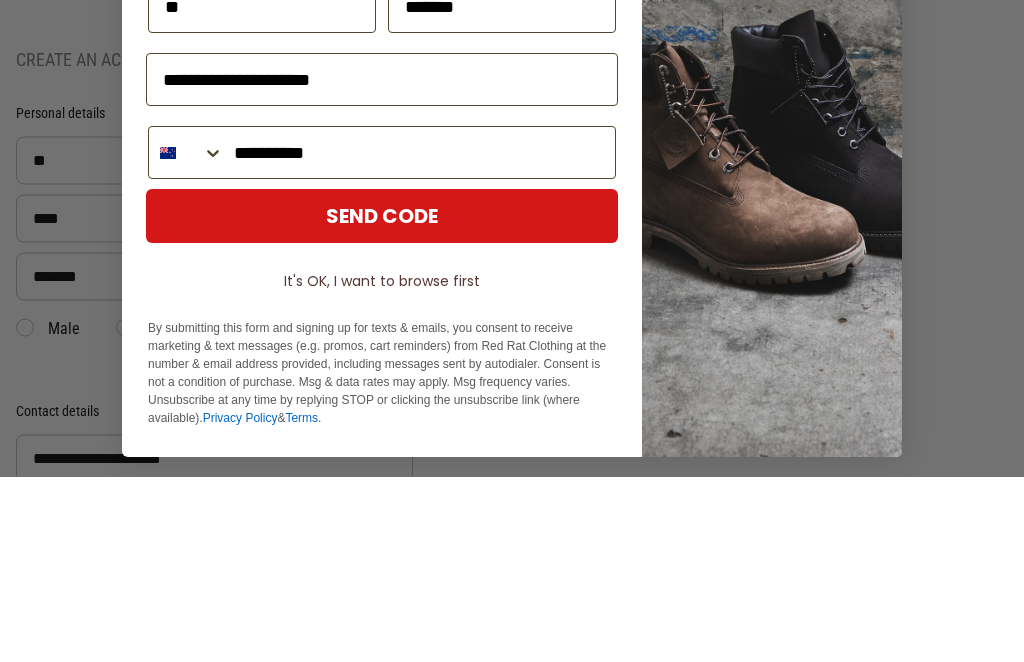 type on "**********" 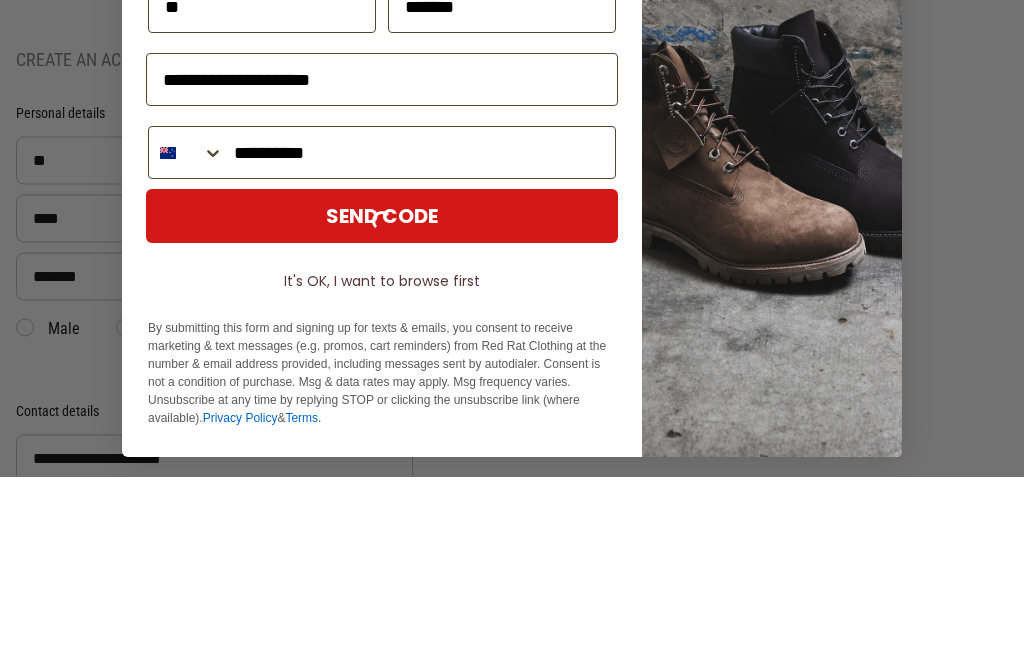 scroll, scrollTop: 186, scrollLeft: 0, axis: vertical 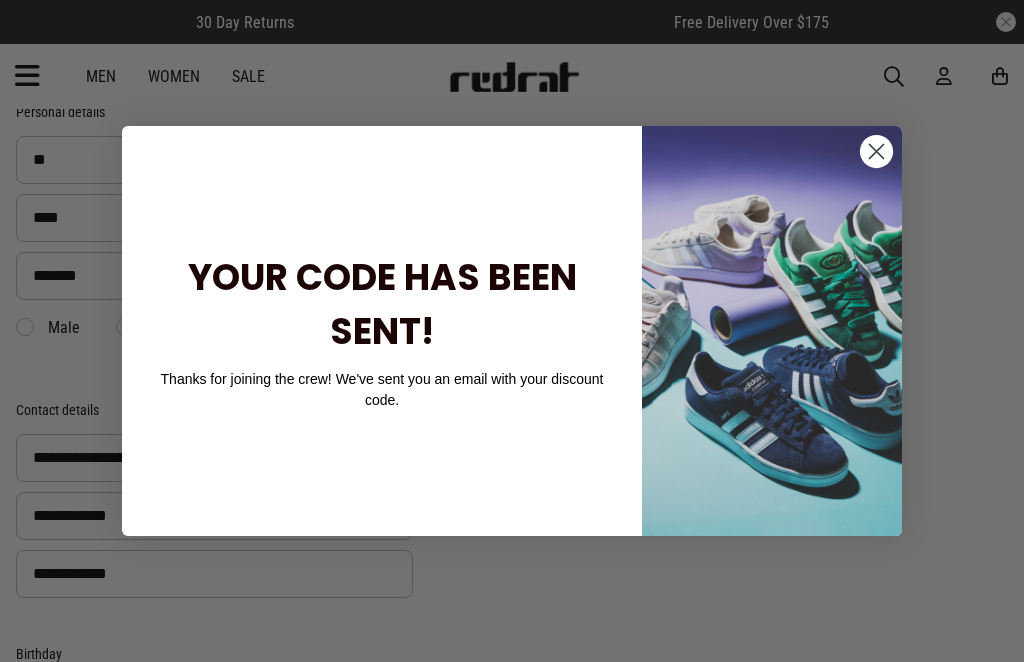 click 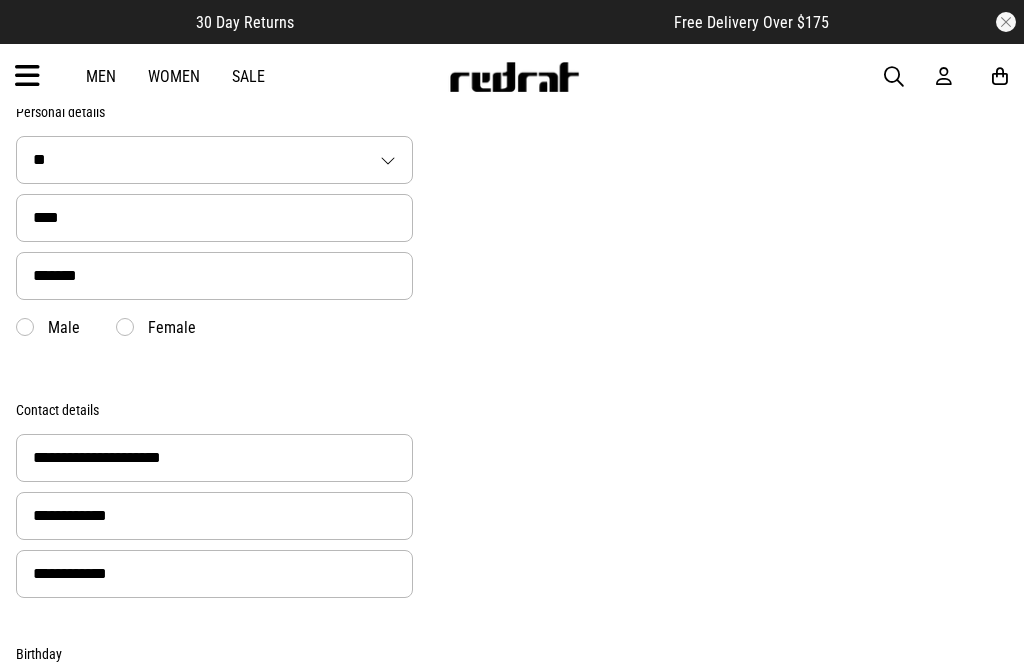 click on "Male" at bounding box center [48, 328] 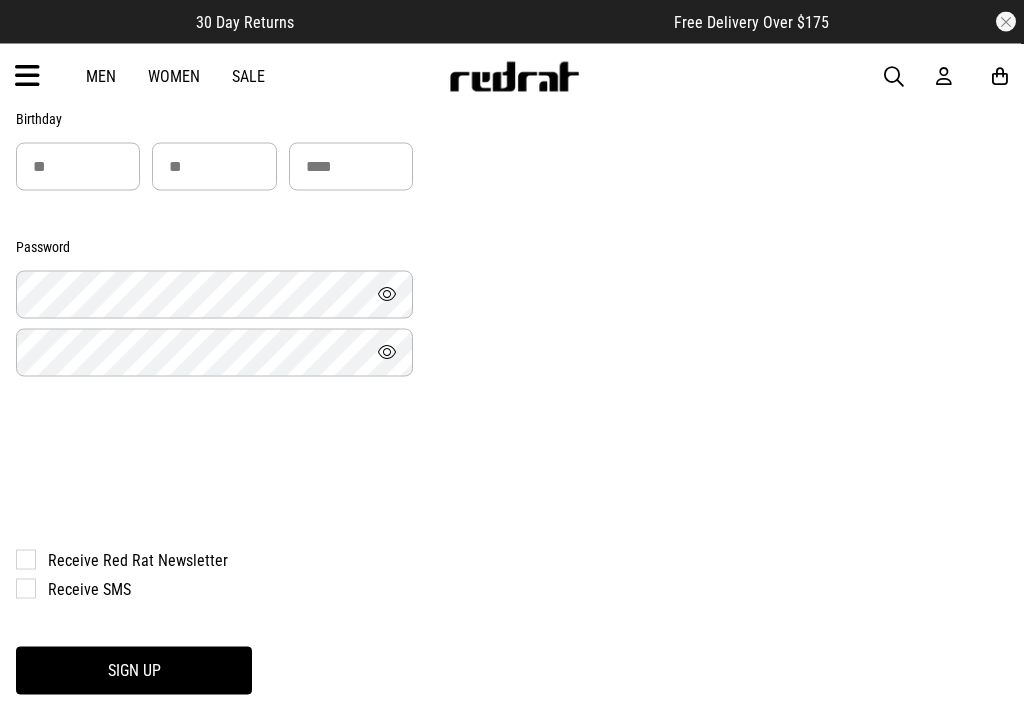 scroll, scrollTop: 722, scrollLeft: 0, axis: vertical 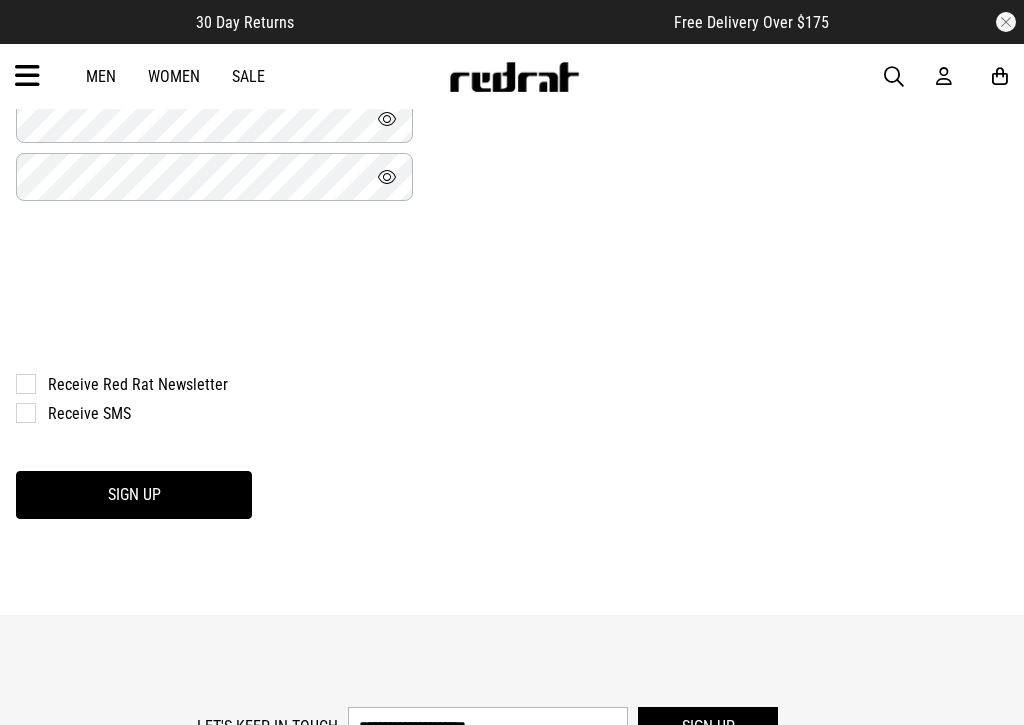 click on "Receive SMS" at bounding box center (204, 413) 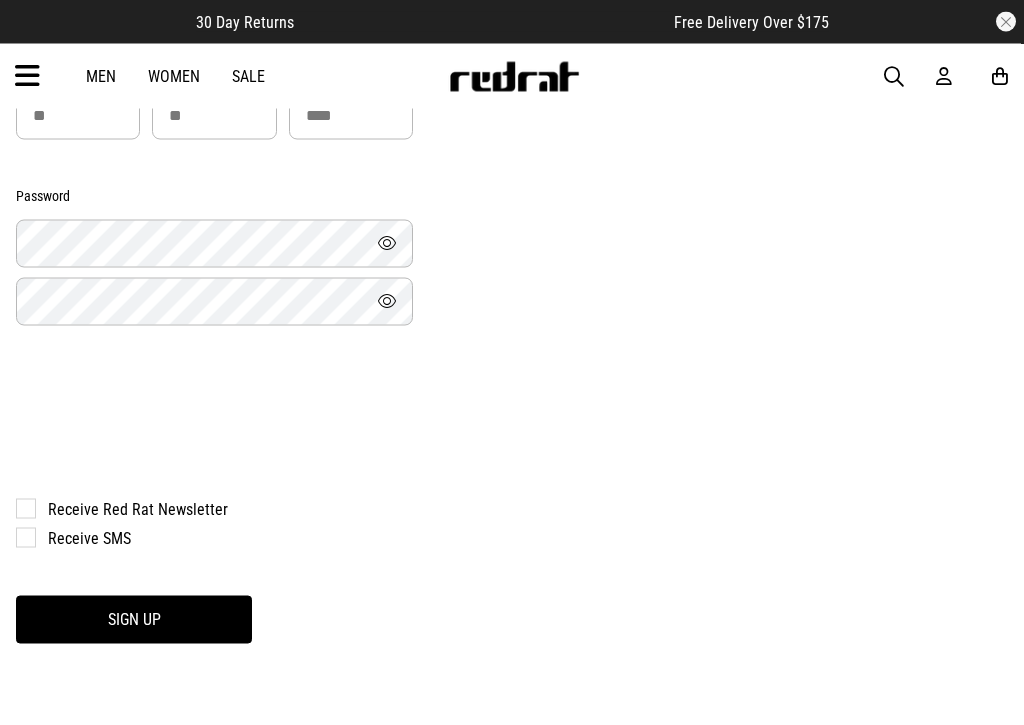 scroll, scrollTop: 843, scrollLeft: 0, axis: vertical 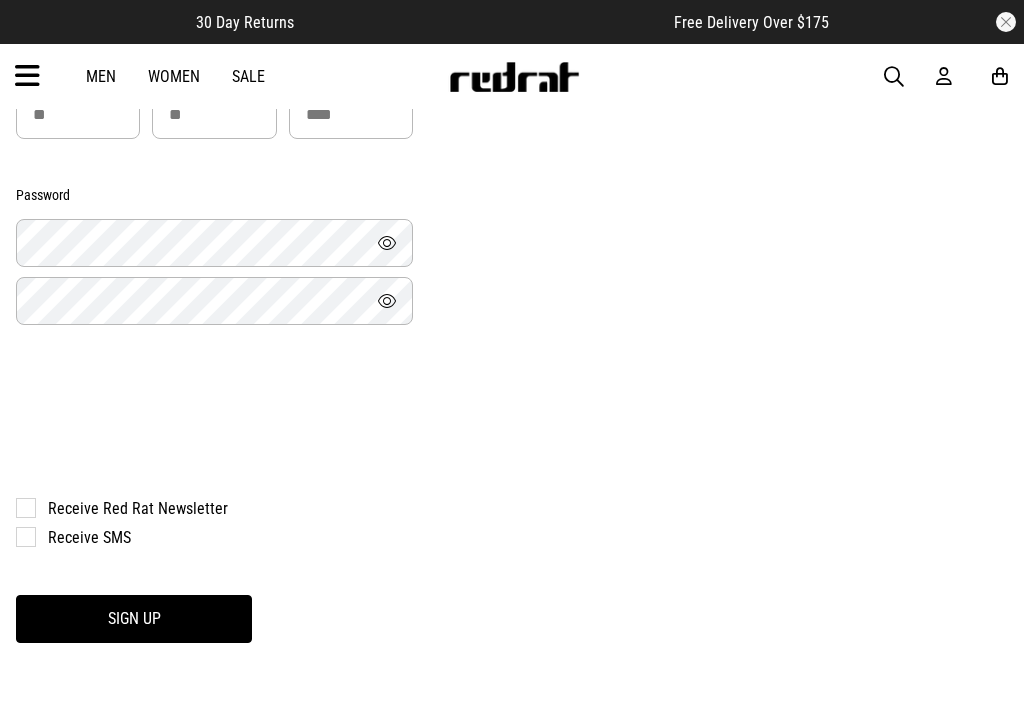 click on "Receive SMS" at bounding box center (204, 537) 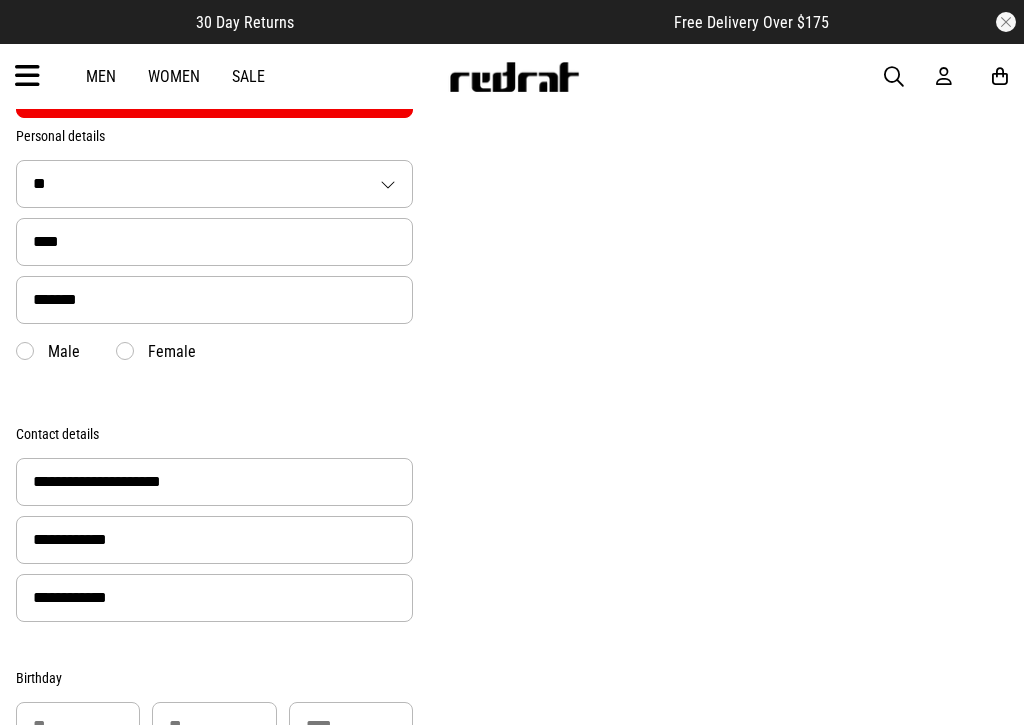 scroll, scrollTop: 108, scrollLeft: 0, axis: vertical 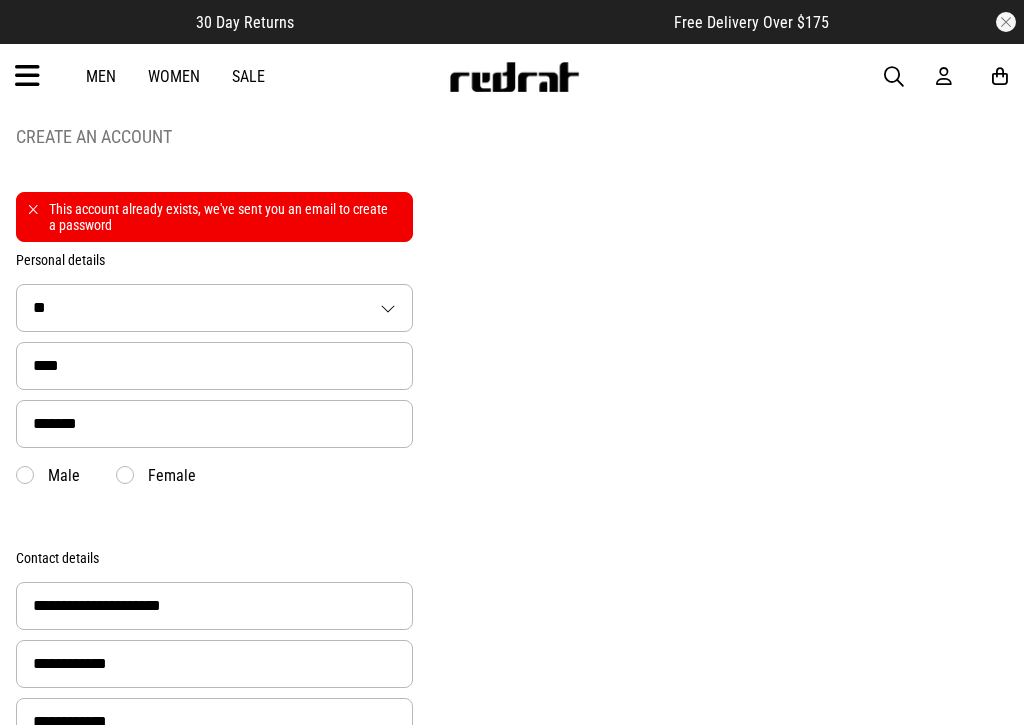 click at bounding box center (944, 76) 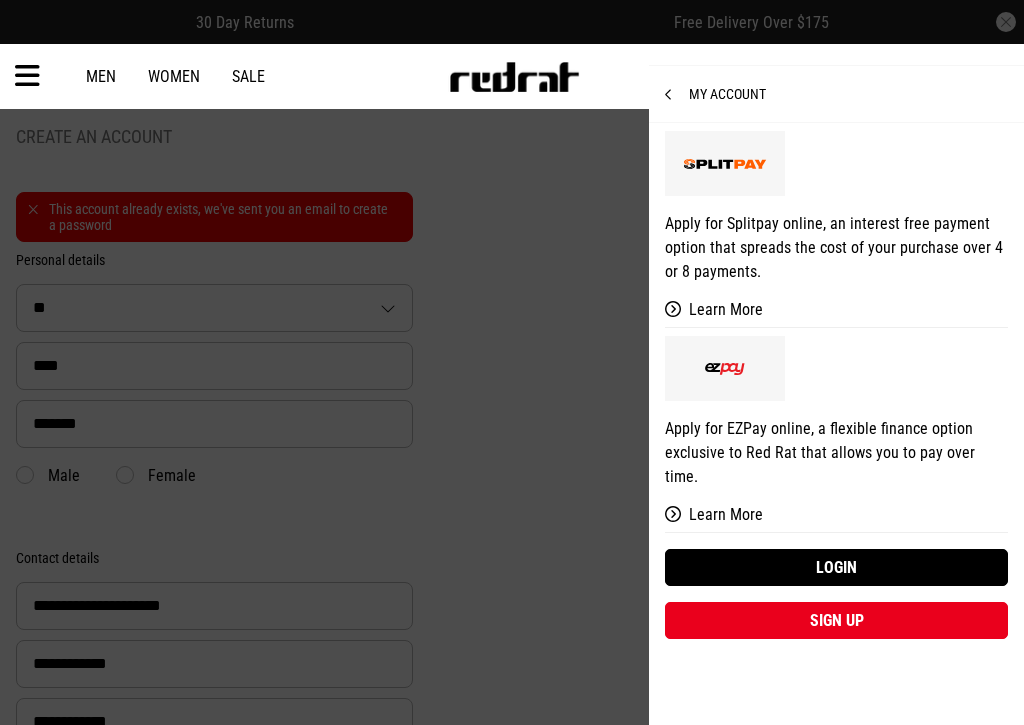 click on "Login" at bounding box center [836, 567] 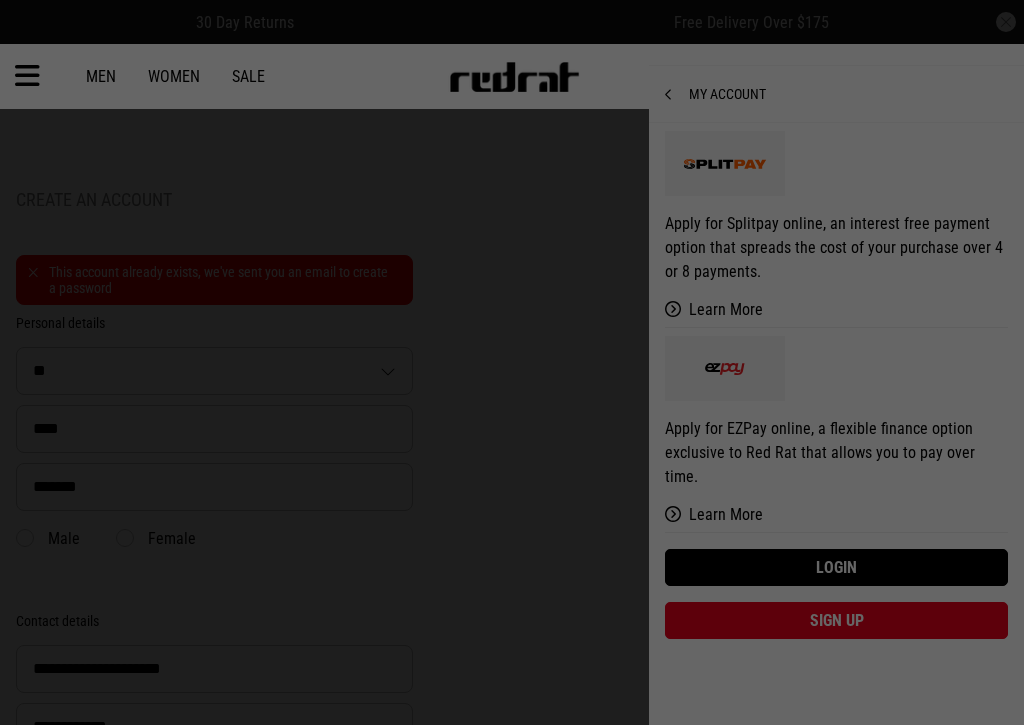 scroll, scrollTop: 0, scrollLeft: 0, axis: both 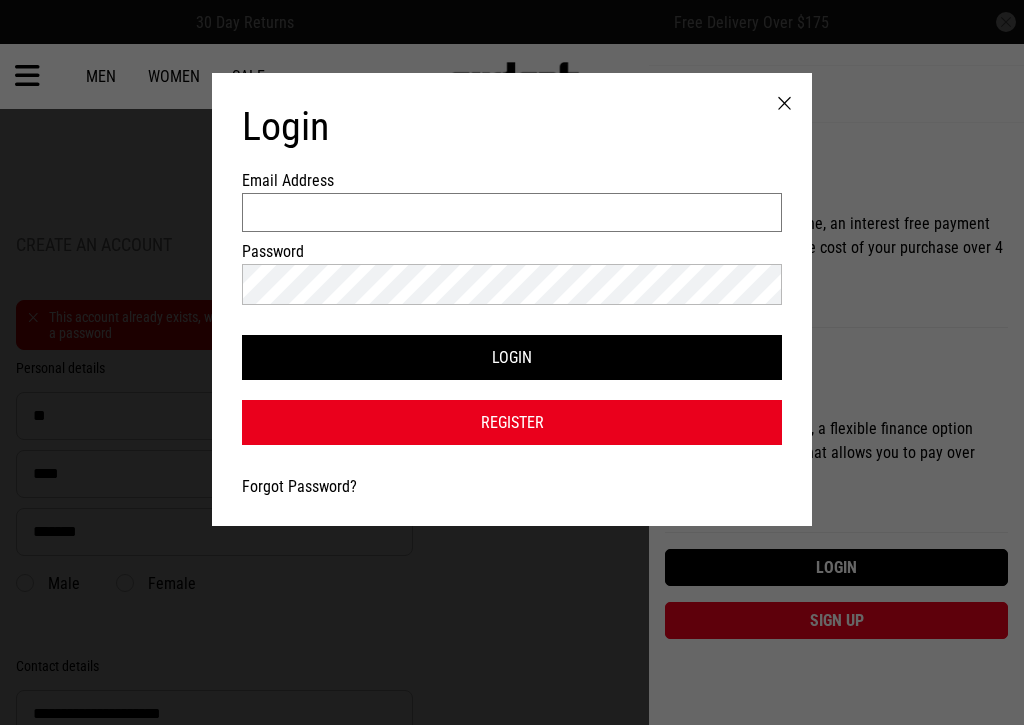 click on "Email Address" at bounding box center [512, 212] 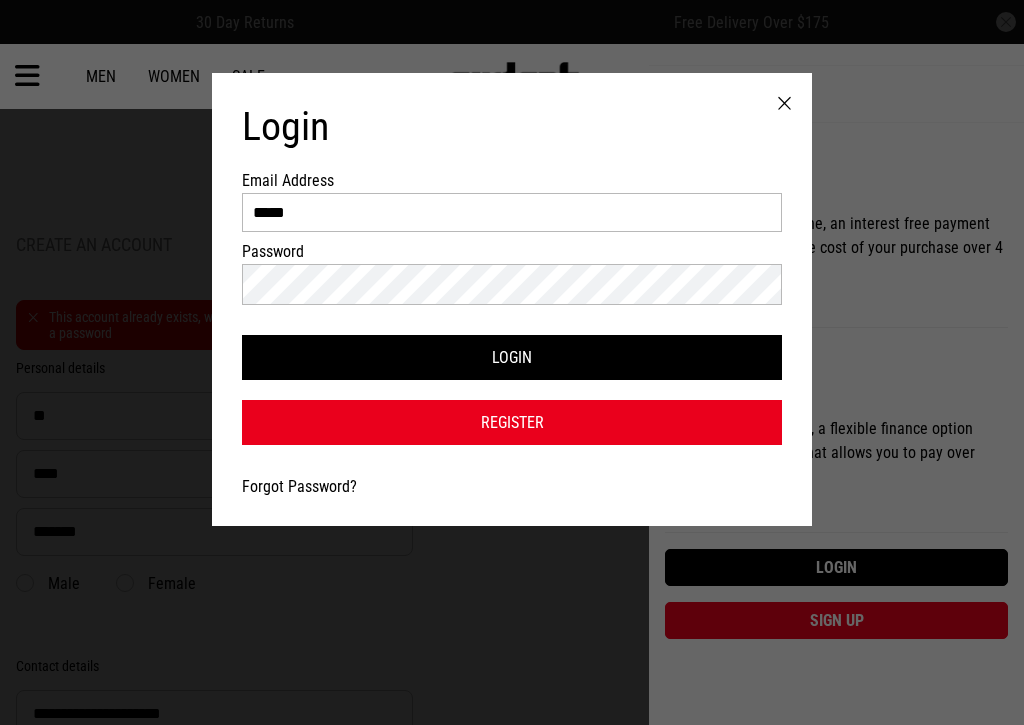 click on "Email Address
*****
Password
Login
Register
Forgot Password?" at bounding box center [512, 308] 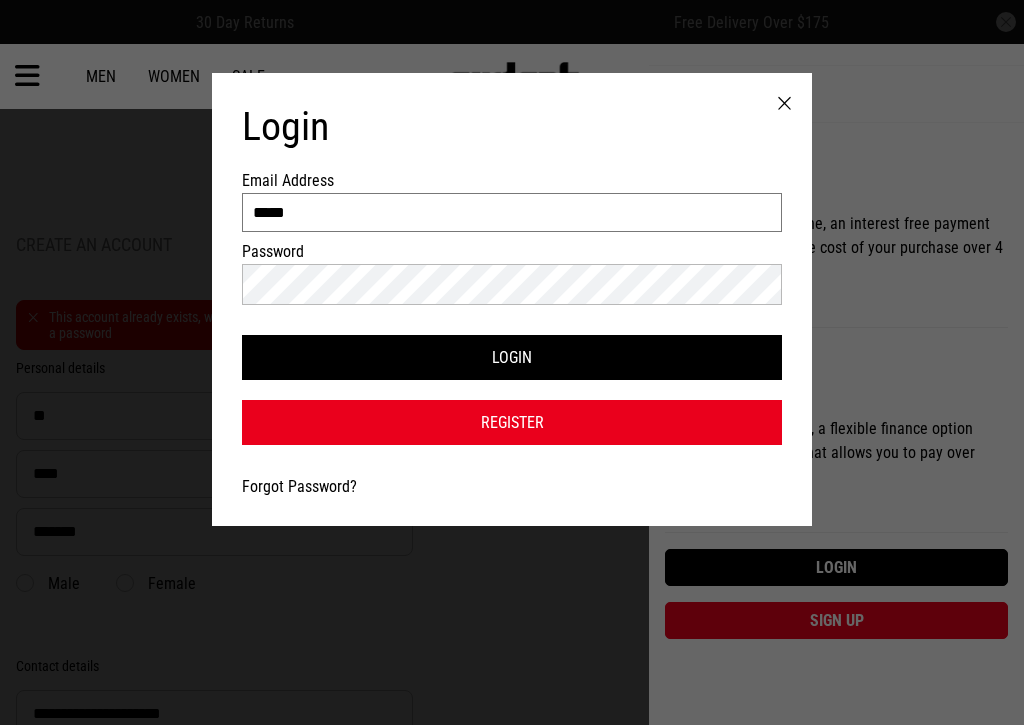 click on "*****" at bounding box center [512, 212] 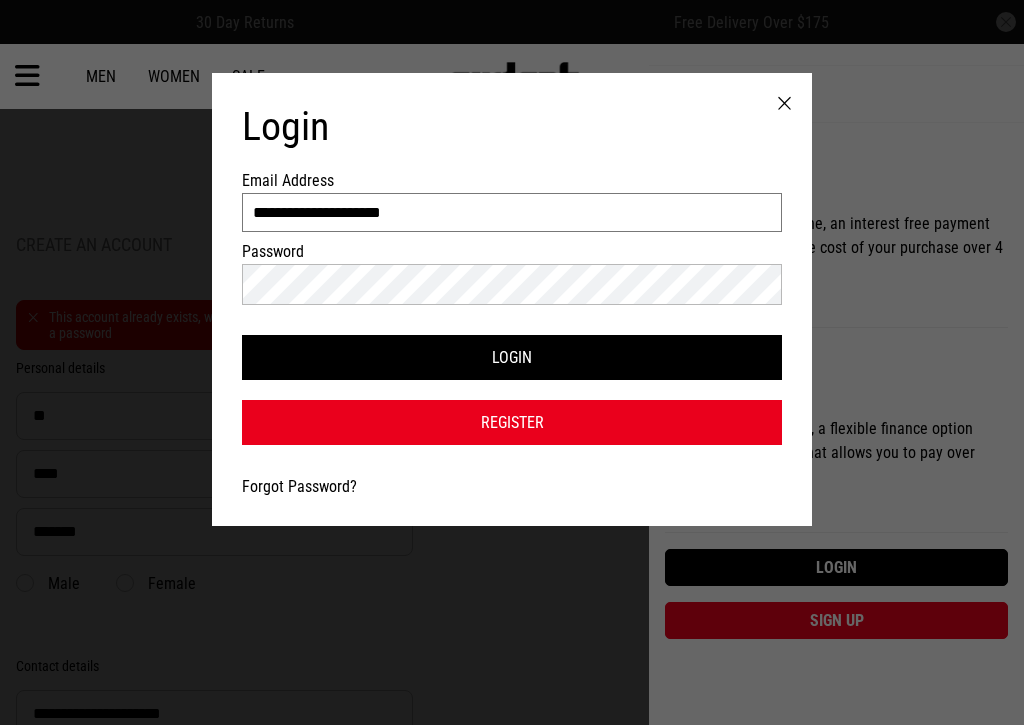 type on "**********" 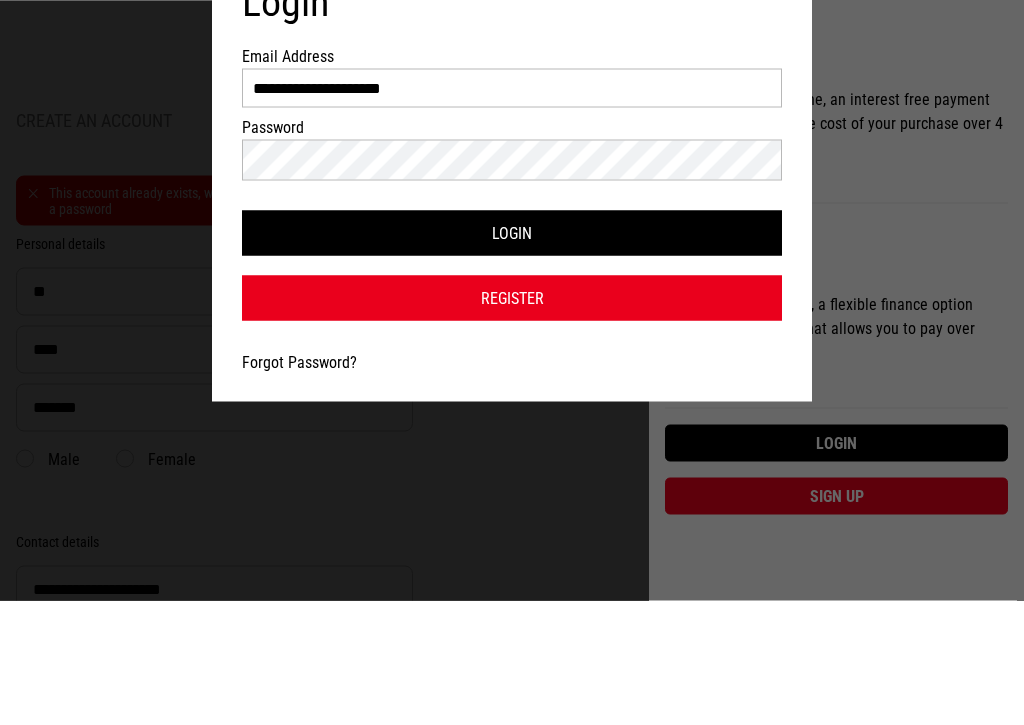click on "Login" at bounding box center [512, 357] 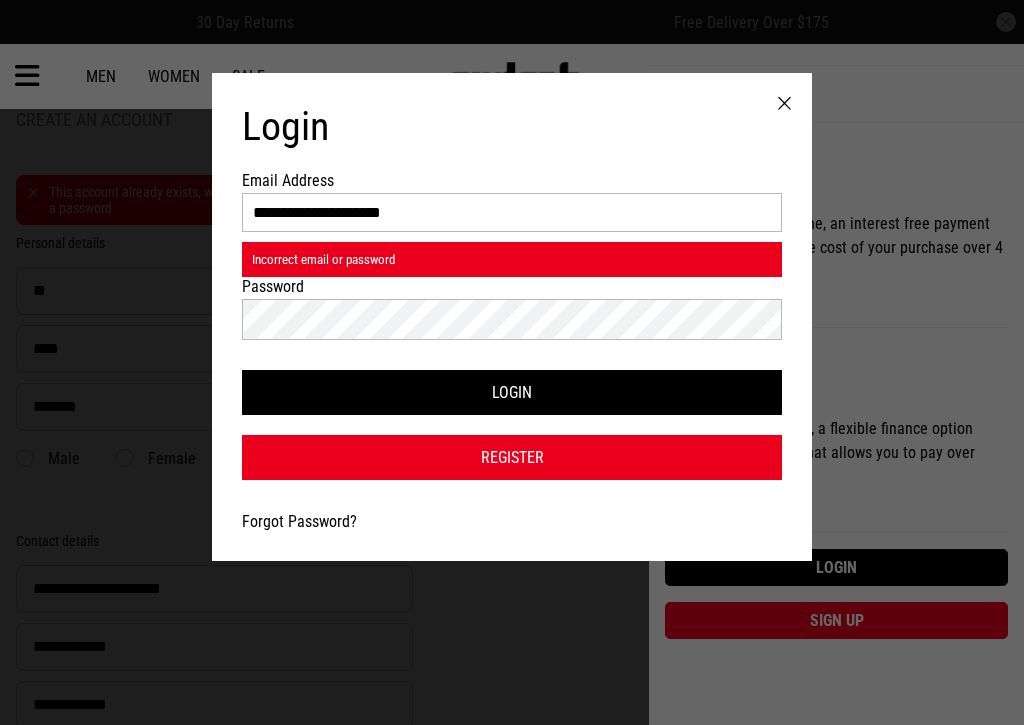 click on "Forgot Password?" at bounding box center (299, 521) 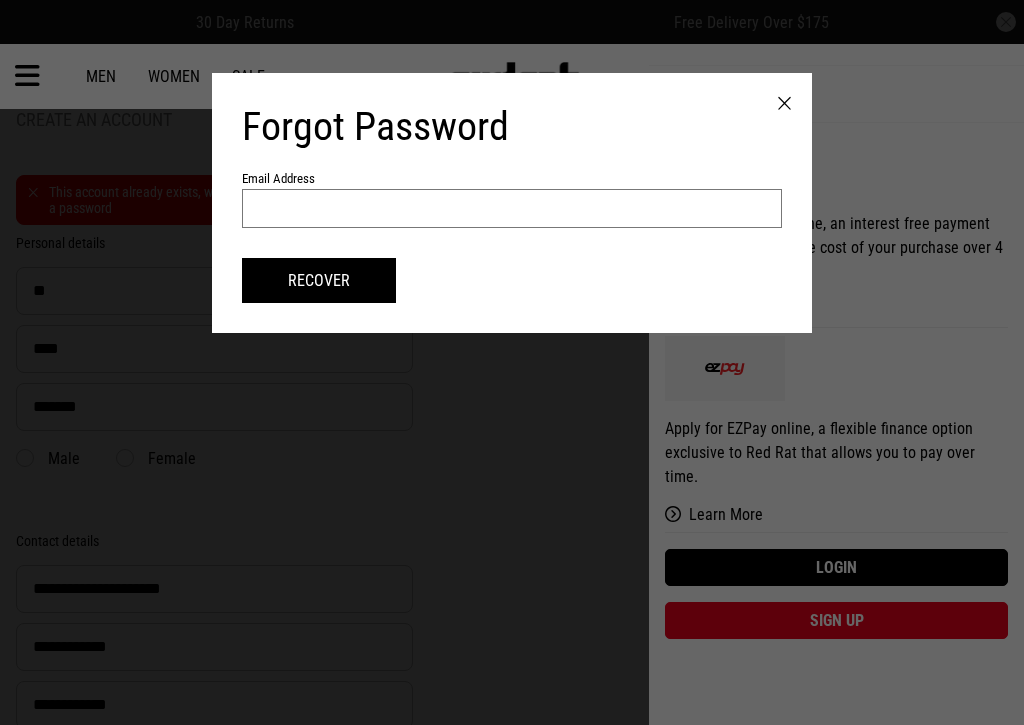 click at bounding box center (512, 208) 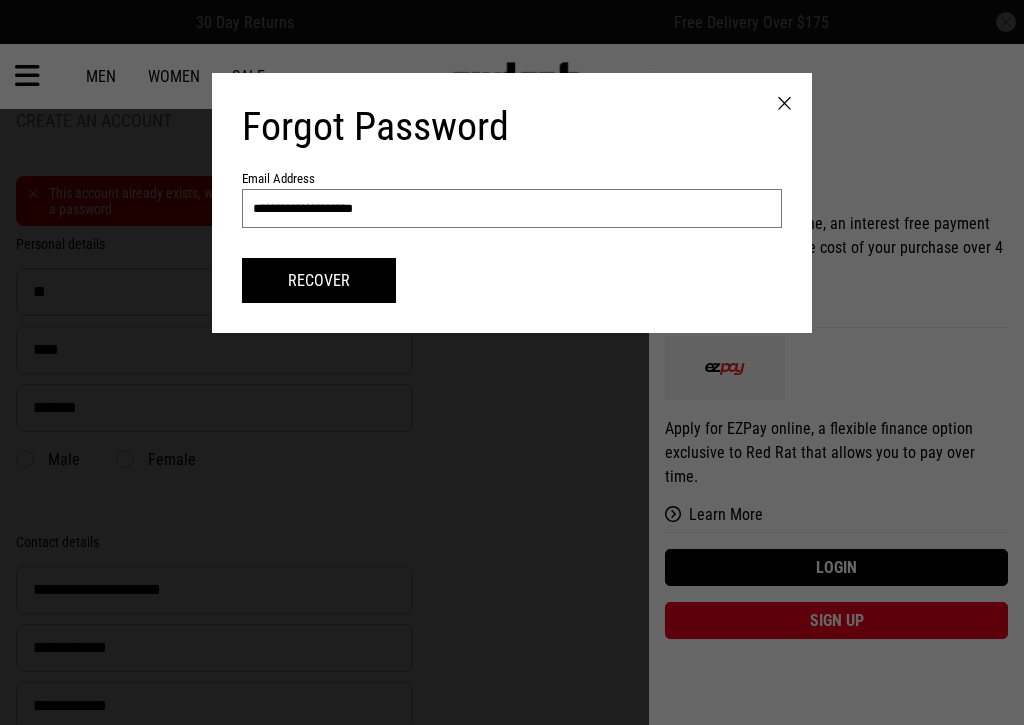 type on "**********" 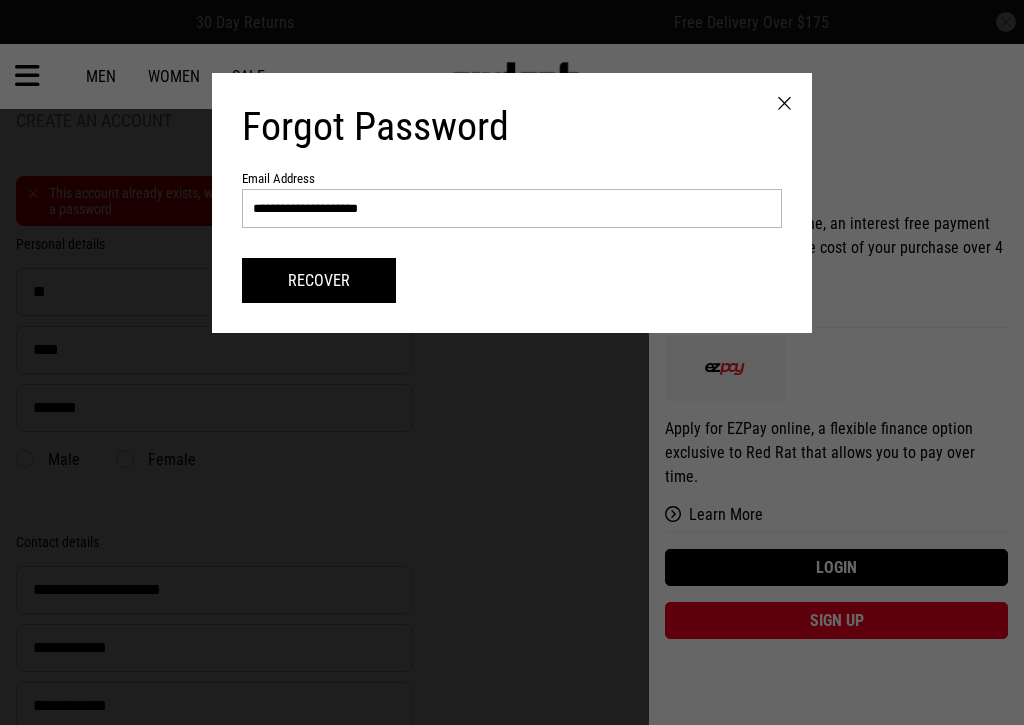 click on "Recover" at bounding box center (319, 280) 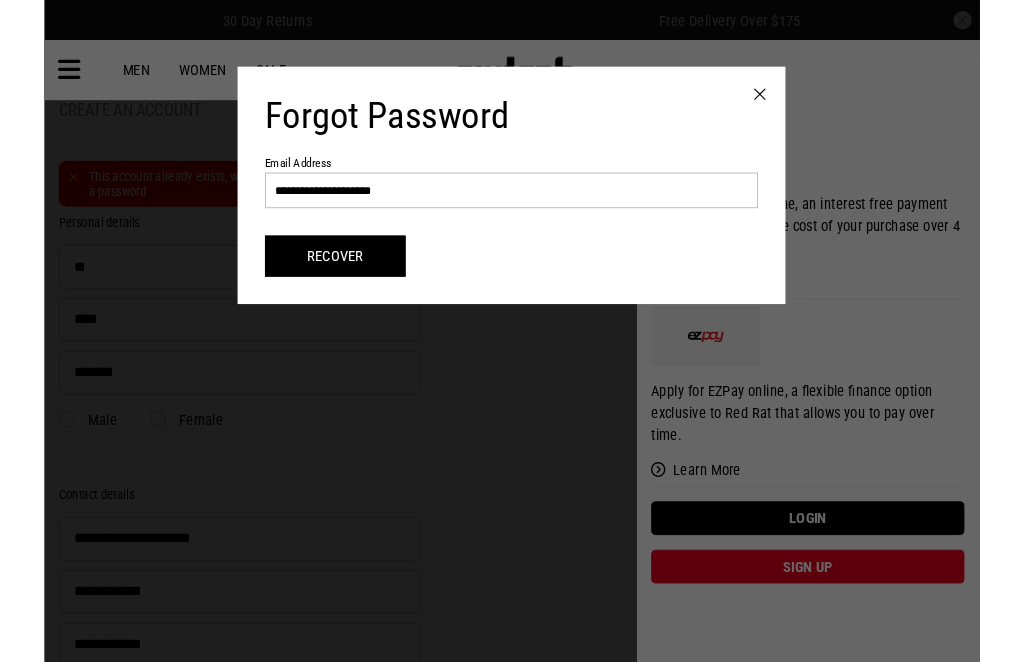 scroll, scrollTop: 125, scrollLeft: 0, axis: vertical 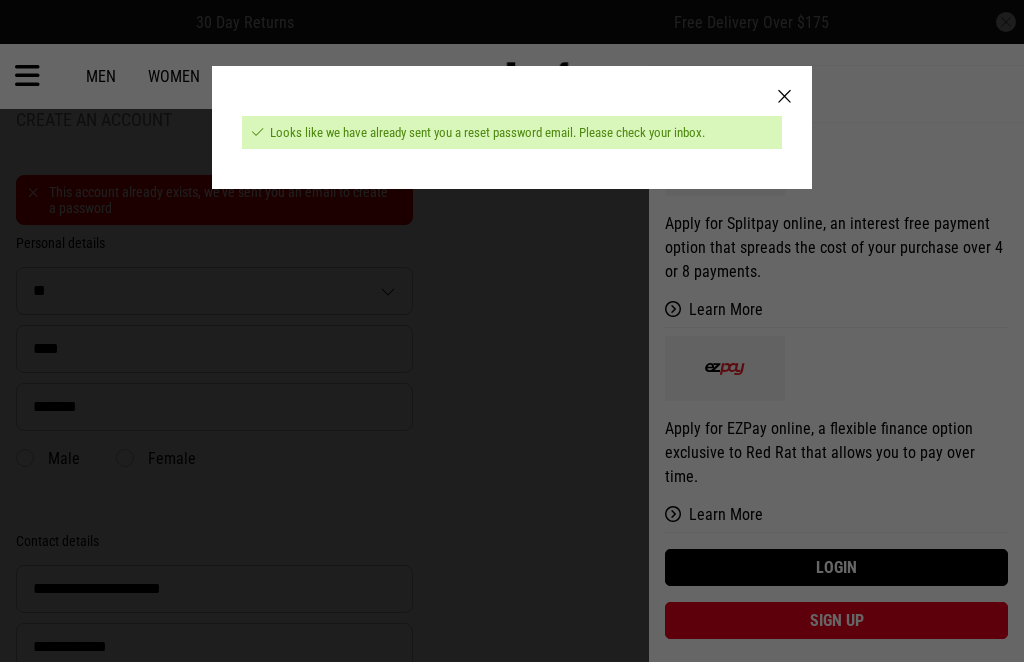 click at bounding box center [784, 97] 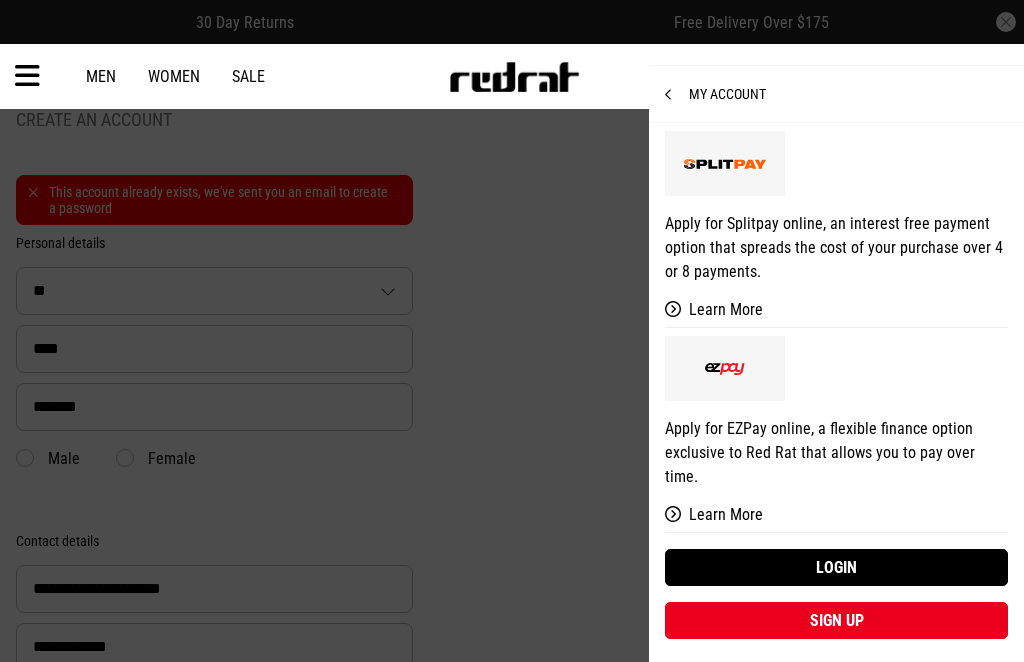 click on "Login" at bounding box center [836, 567] 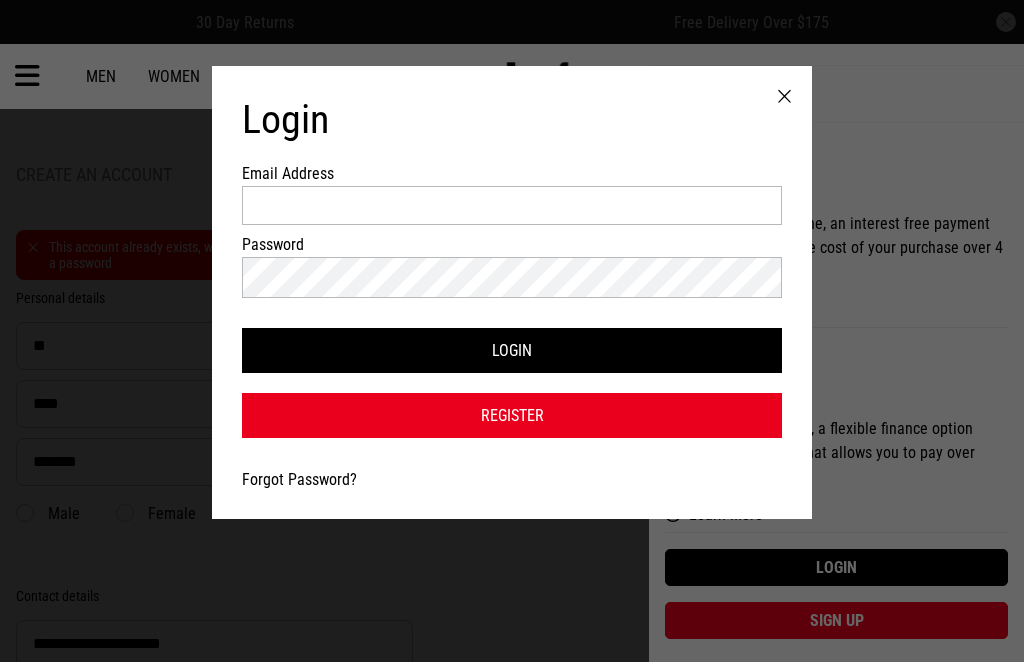 scroll, scrollTop: 0, scrollLeft: 0, axis: both 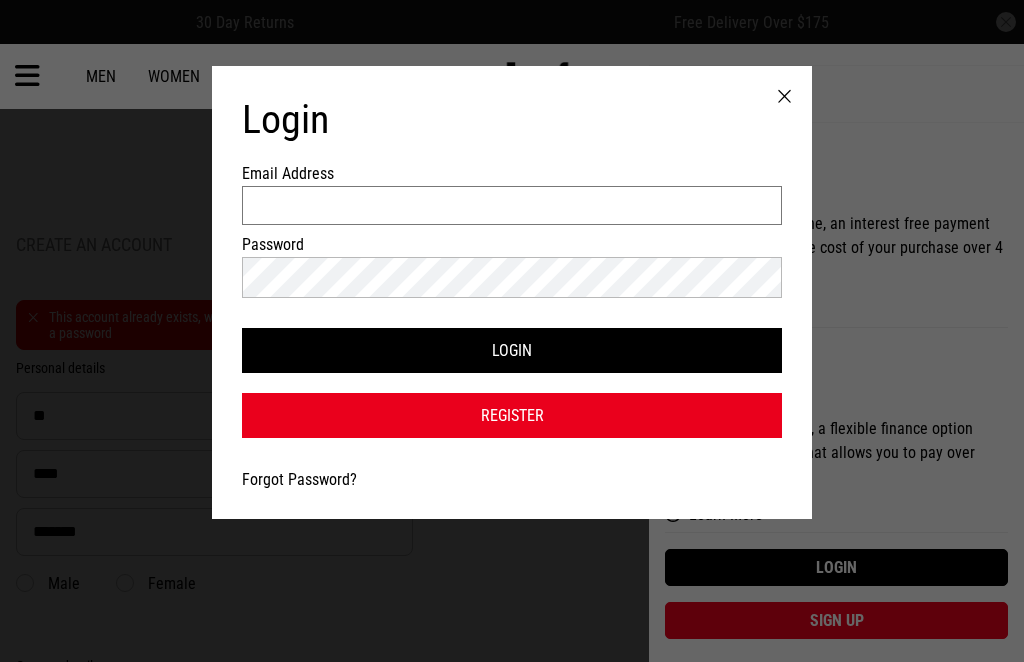 click on "Email Address" at bounding box center (512, 205) 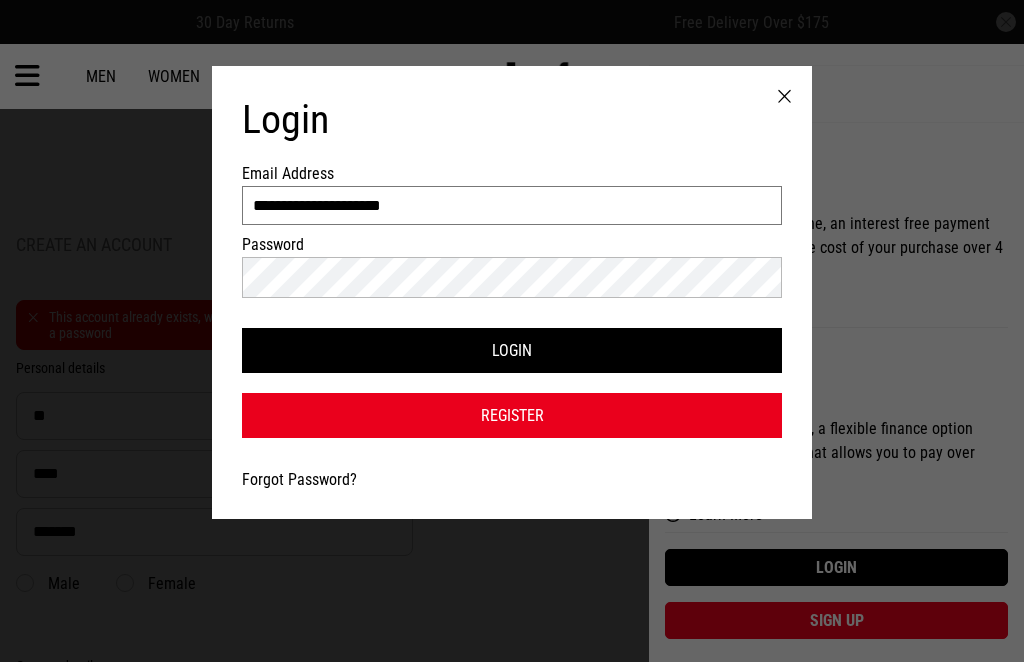 type on "**********" 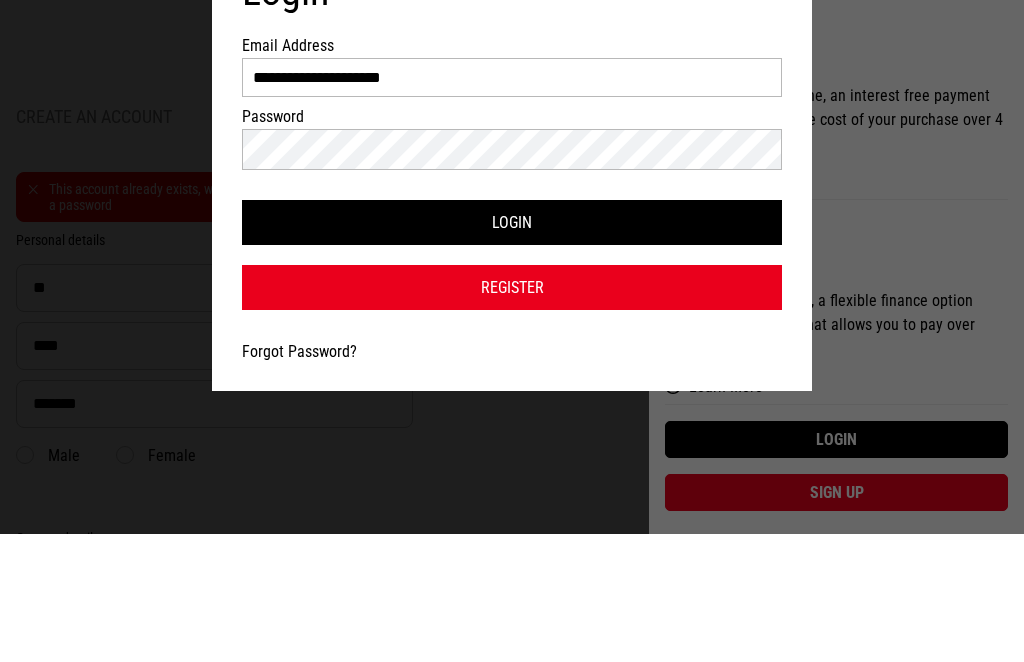 click on "Login" at bounding box center (512, 350) 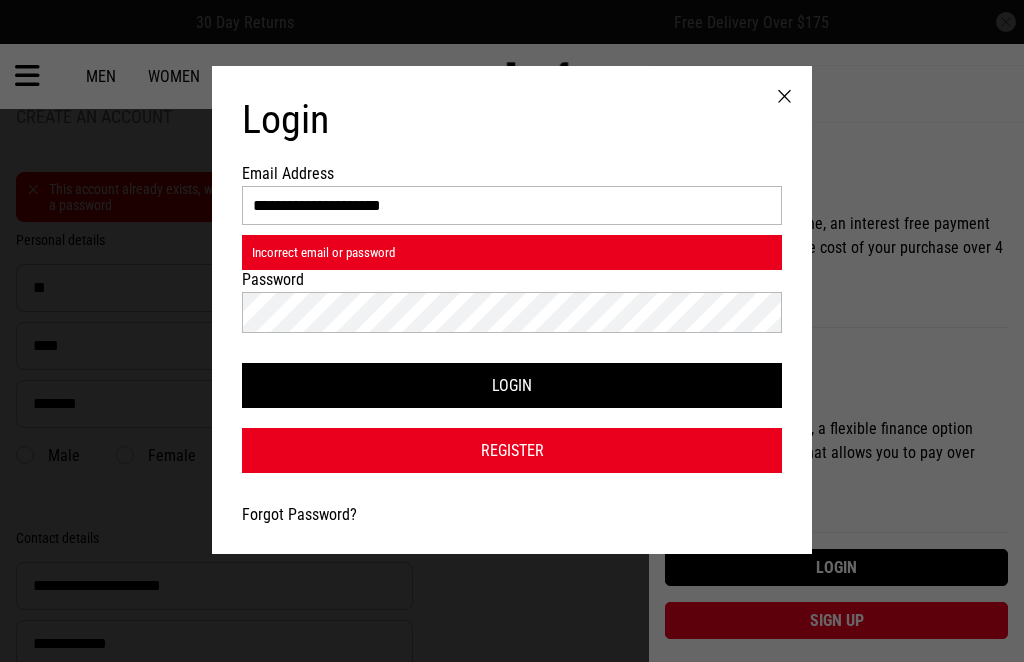 click on "Forgot Password?" at bounding box center (299, 514) 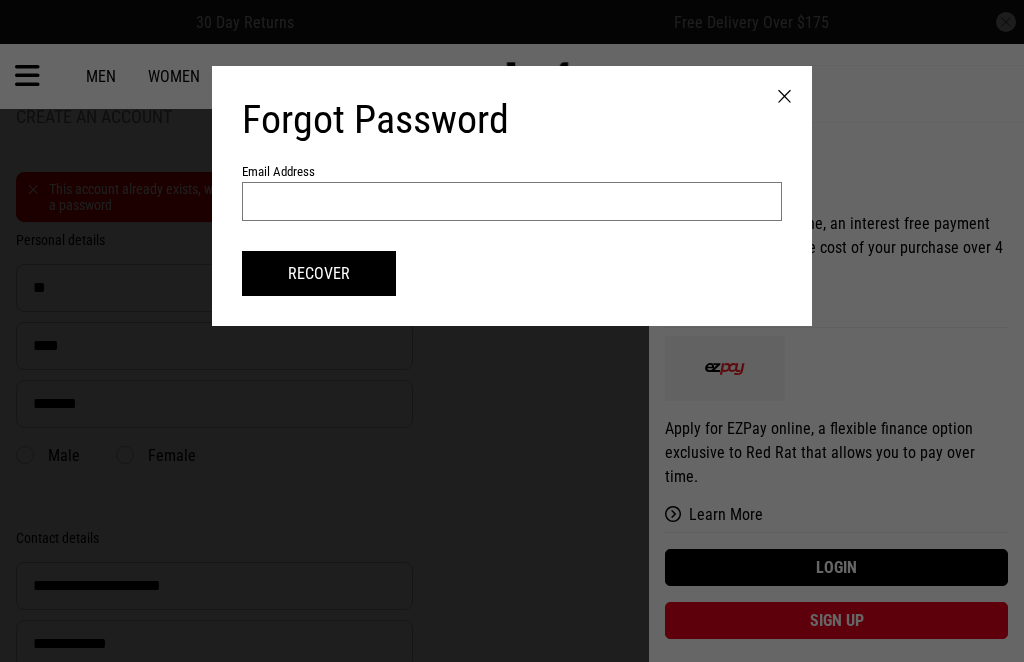 click at bounding box center (512, 201) 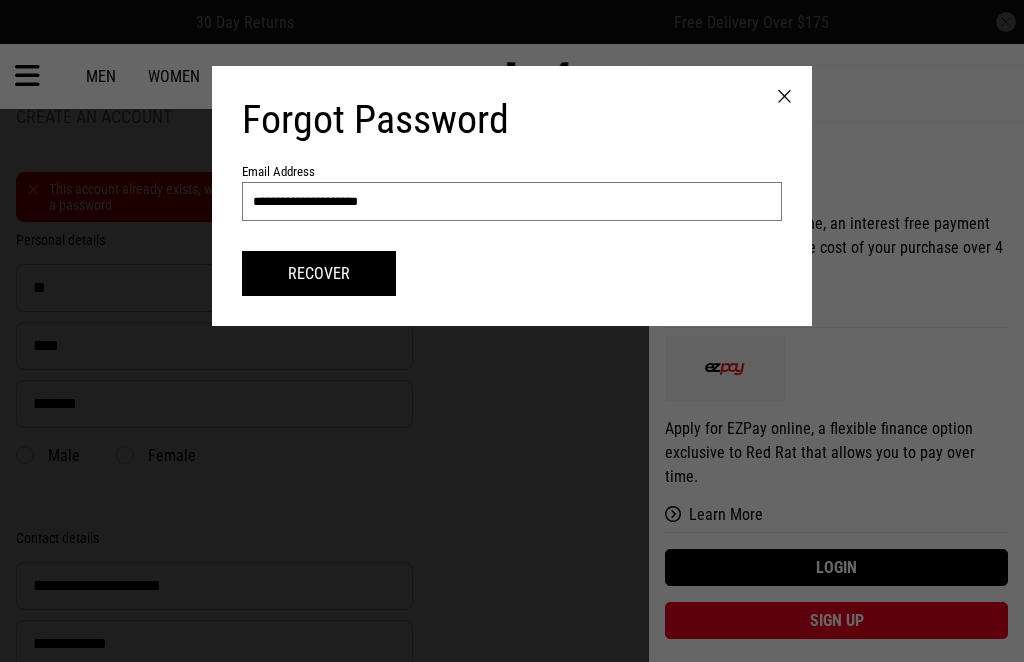 type on "**********" 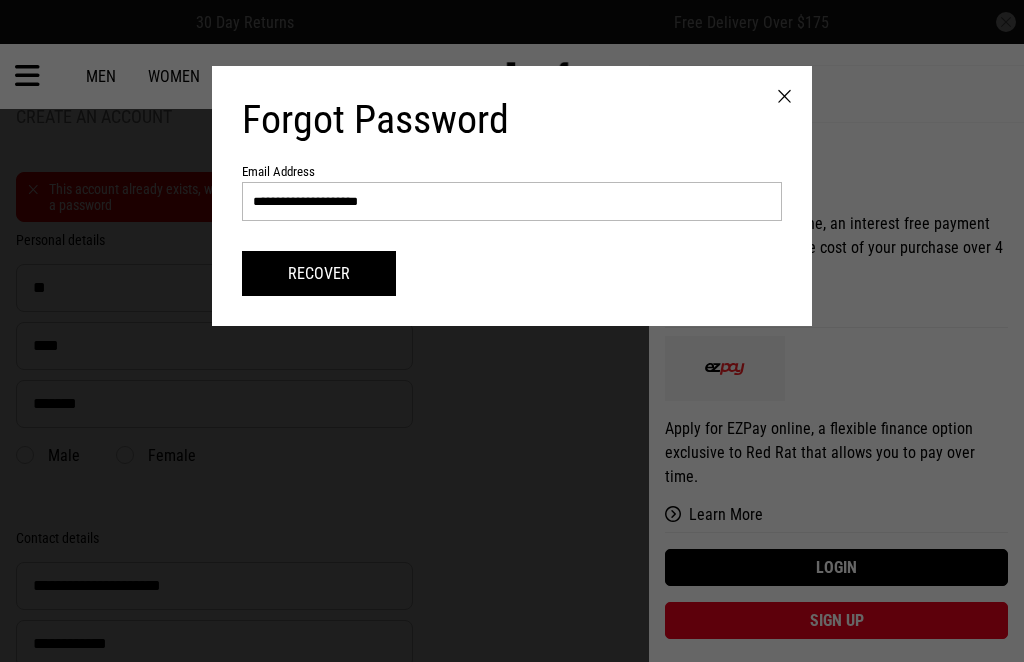 click on "Recover" at bounding box center [319, 273] 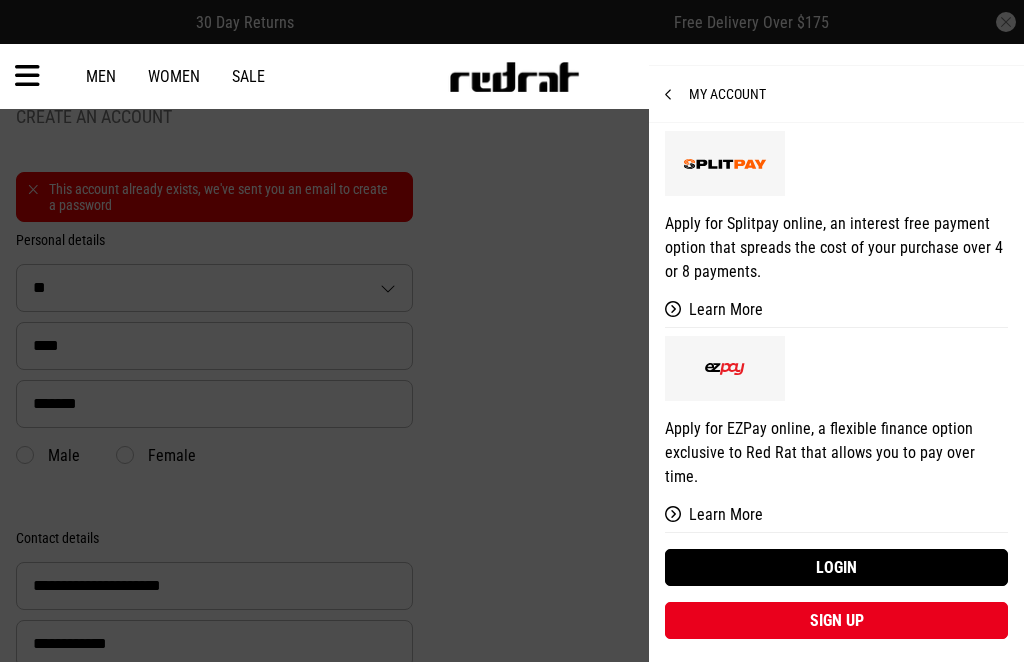 click on "Login" at bounding box center [836, 567] 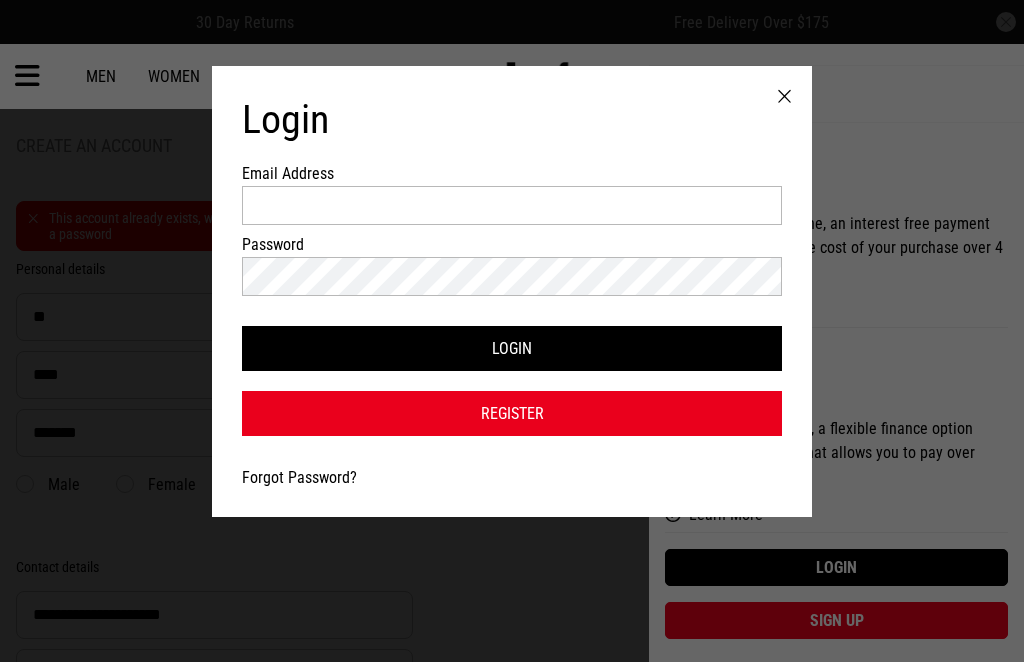 scroll, scrollTop: 0, scrollLeft: 0, axis: both 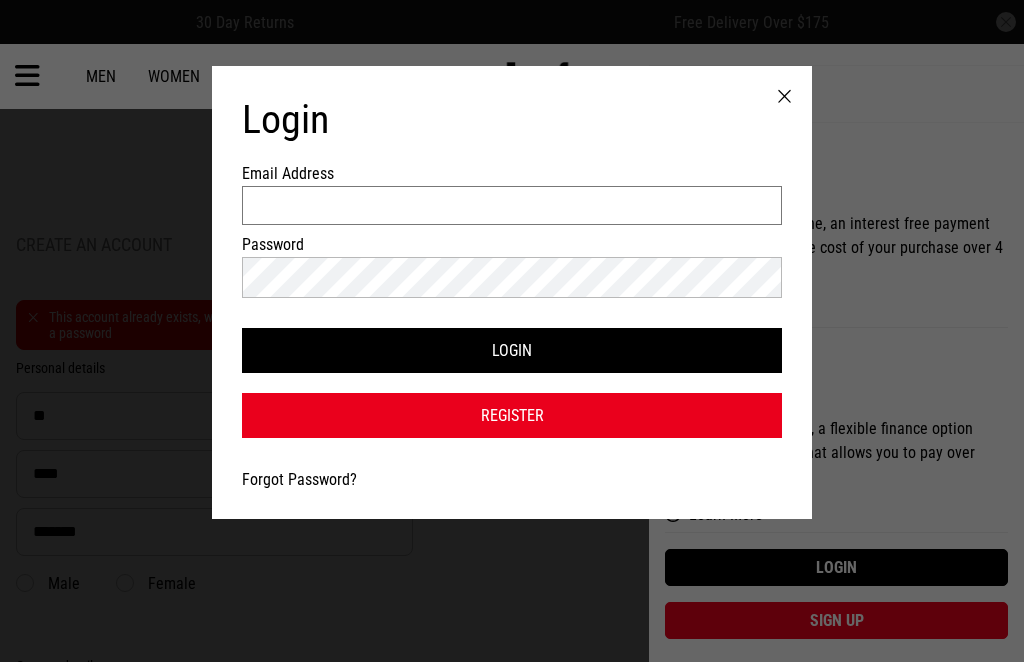 click on "Email Address" at bounding box center [512, 205] 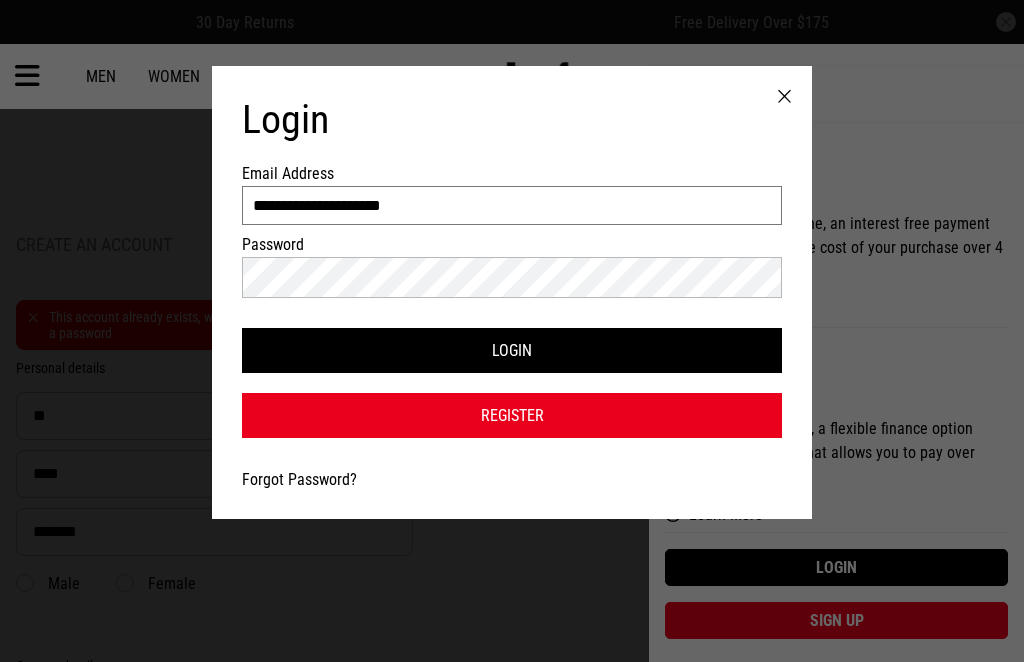 type on "**********" 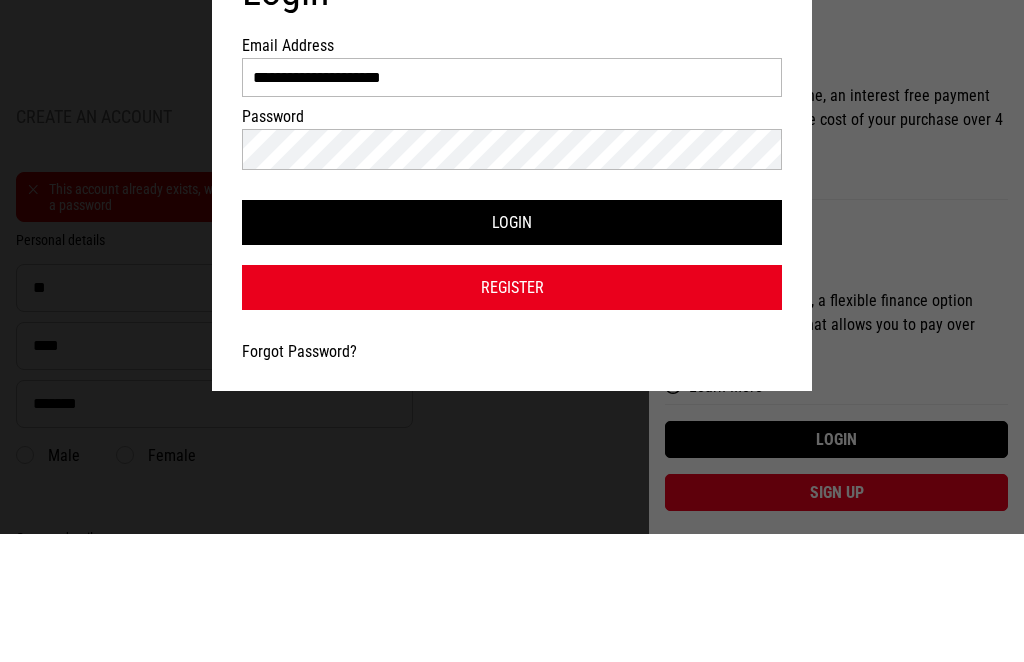 click on "Login" at bounding box center (512, 350) 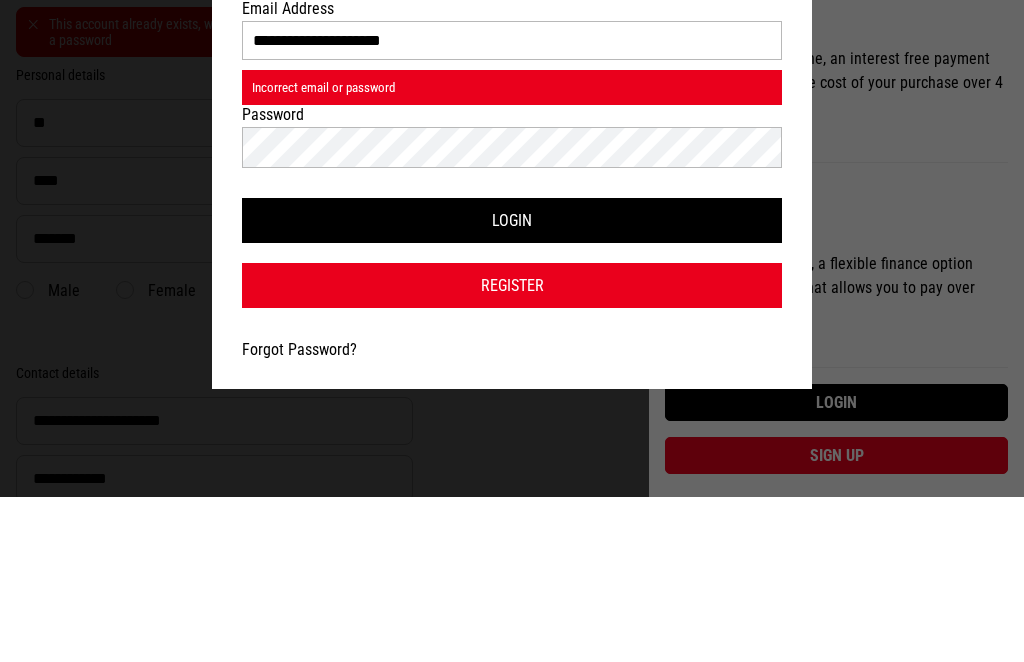 click on "Login" at bounding box center (512, 385) 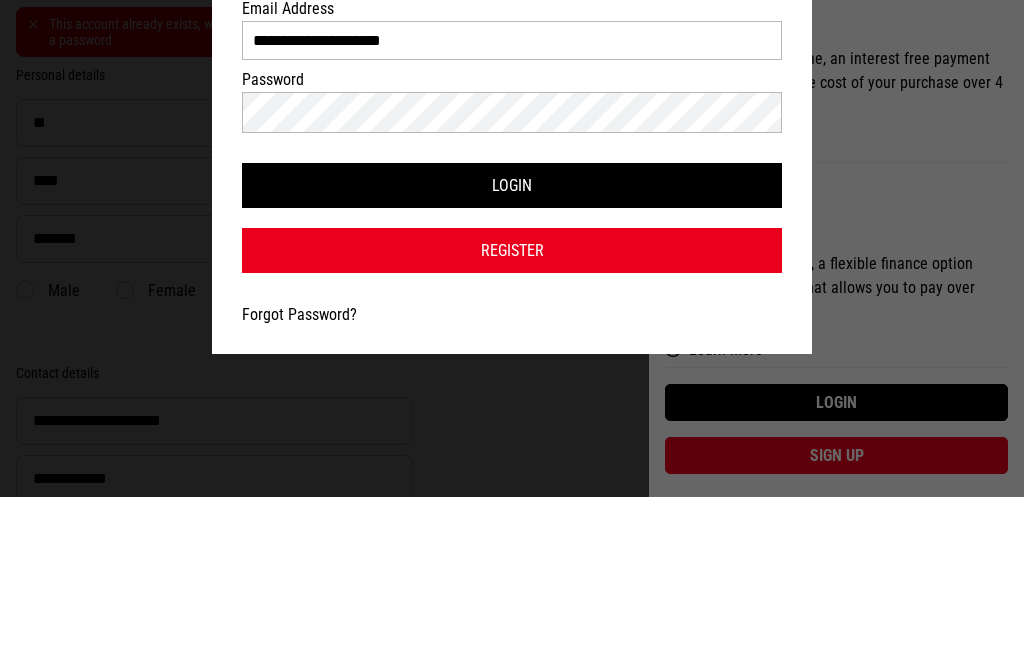 scroll, scrollTop: 293, scrollLeft: 0, axis: vertical 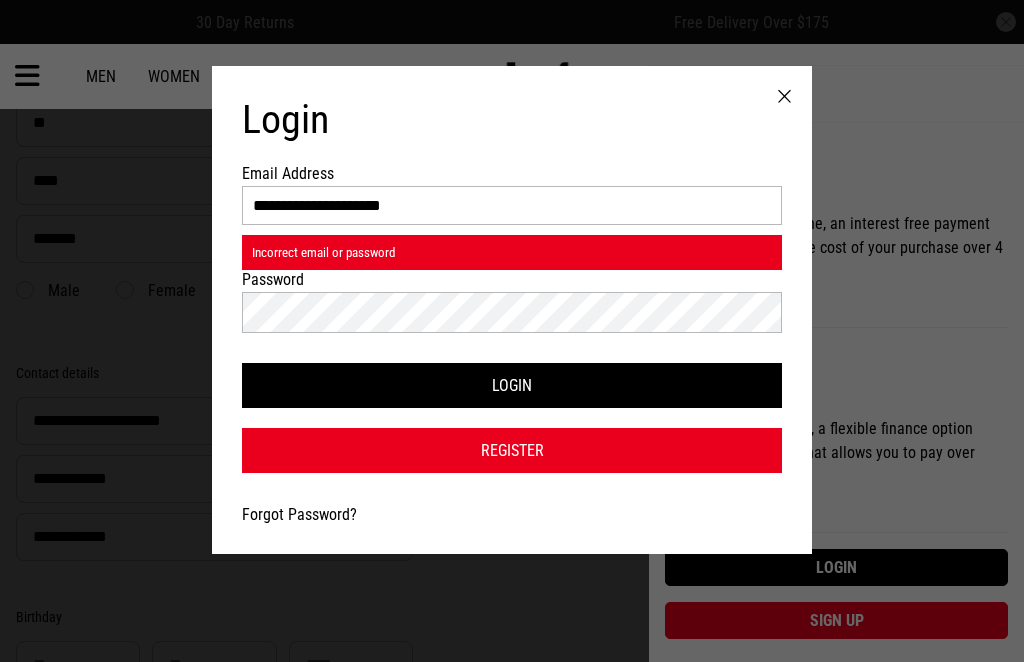 click on "Forgot Password?" at bounding box center (299, 514) 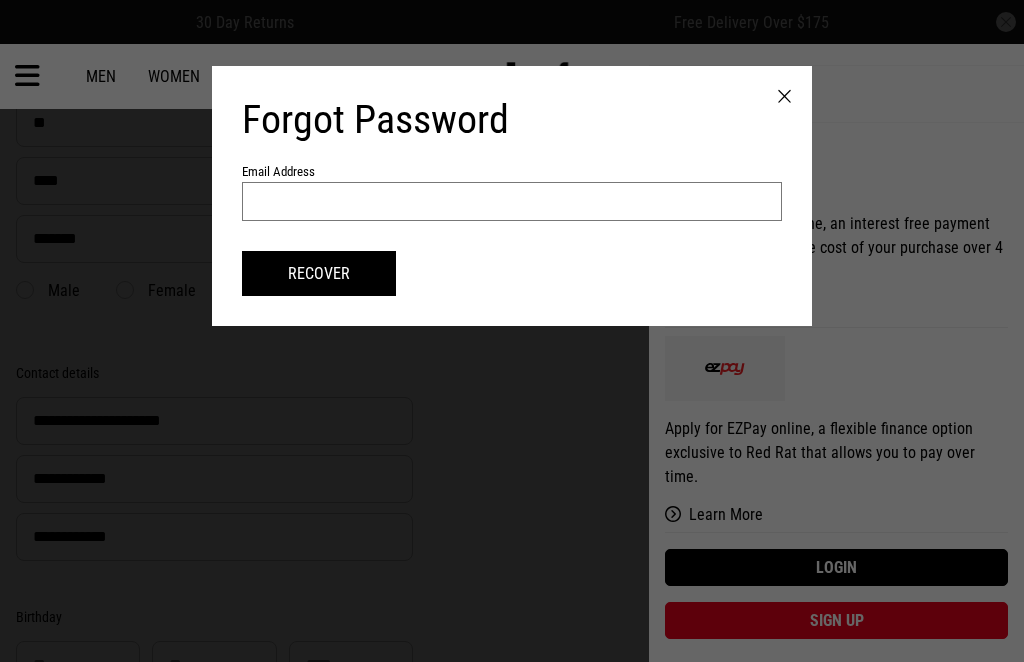 click at bounding box center [512, 201] 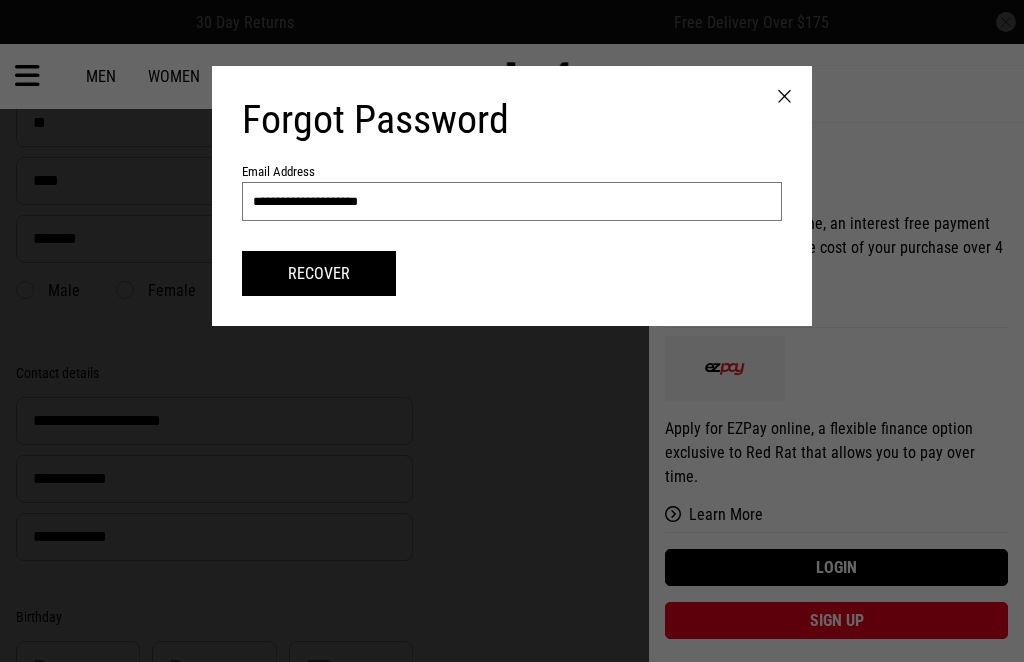 type on "**********" 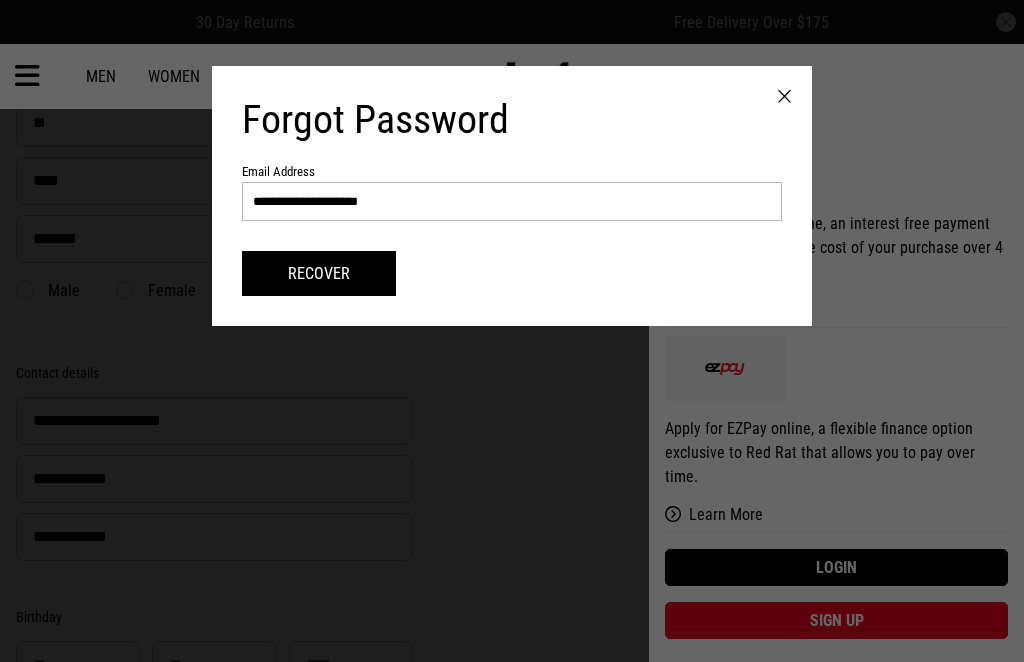 click on "Recover" at bounding box center (319, 273) 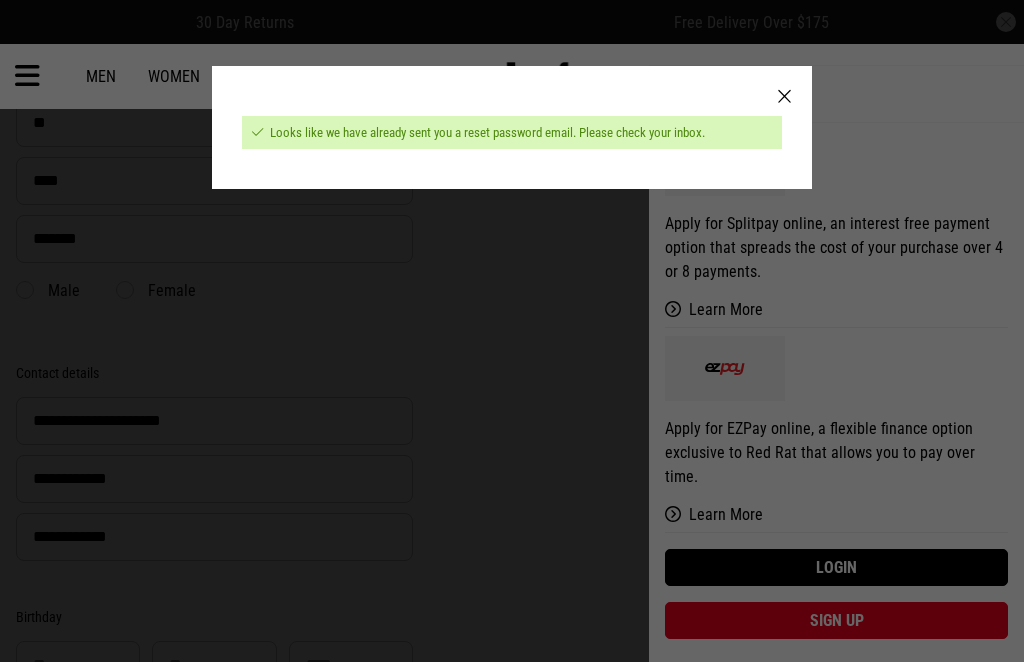click at bounding box center [784, 97] 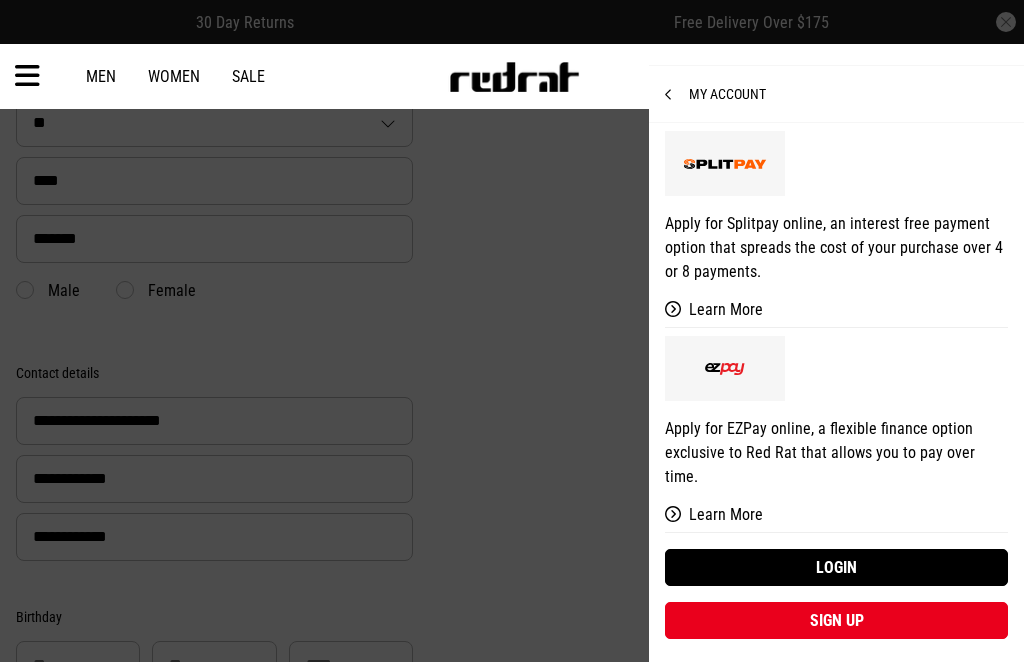 click on "My Account" at bounding box center [715, 94] 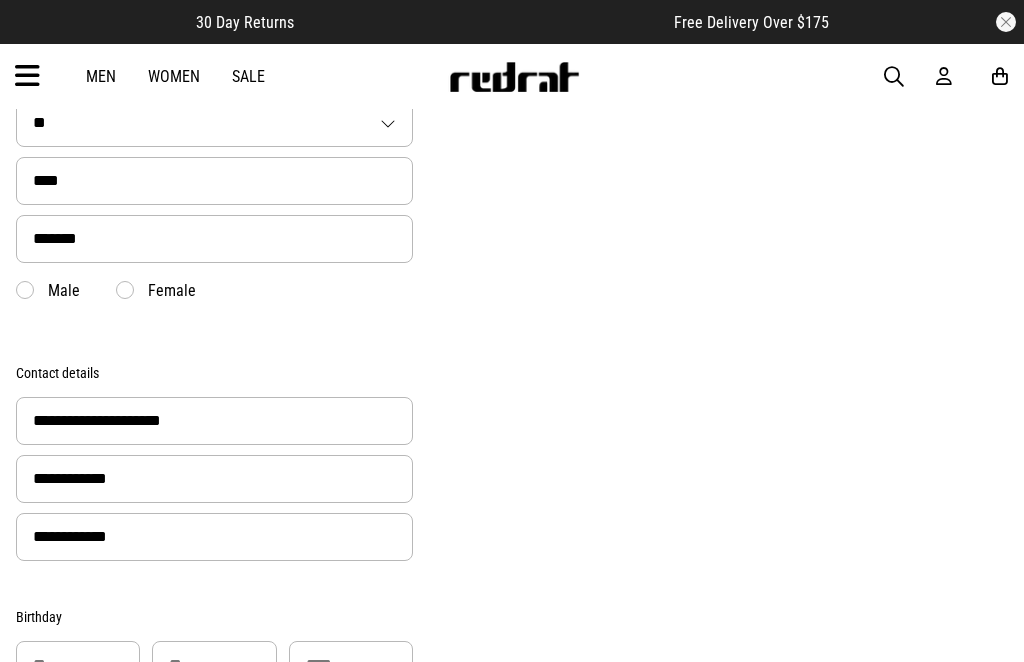 click on "Women" at bounding box center [174, 76] 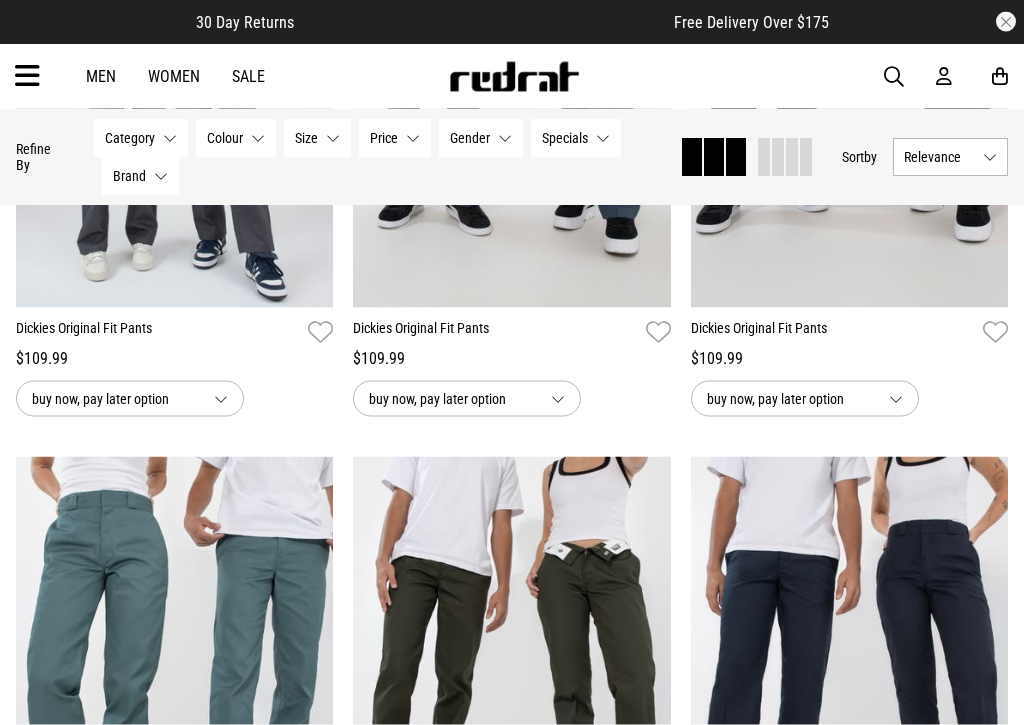 scroll, scrollTop: 2296, scrollLeft: 0, axis: vertical 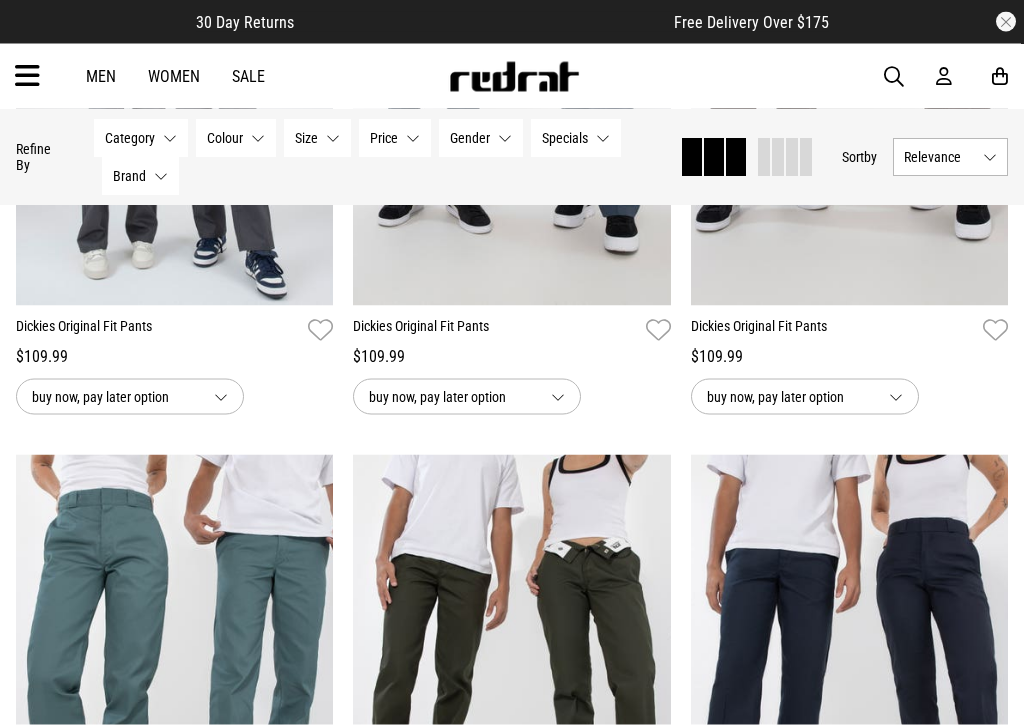 click on "Gender  None selected" at bounding box center [481, 138] 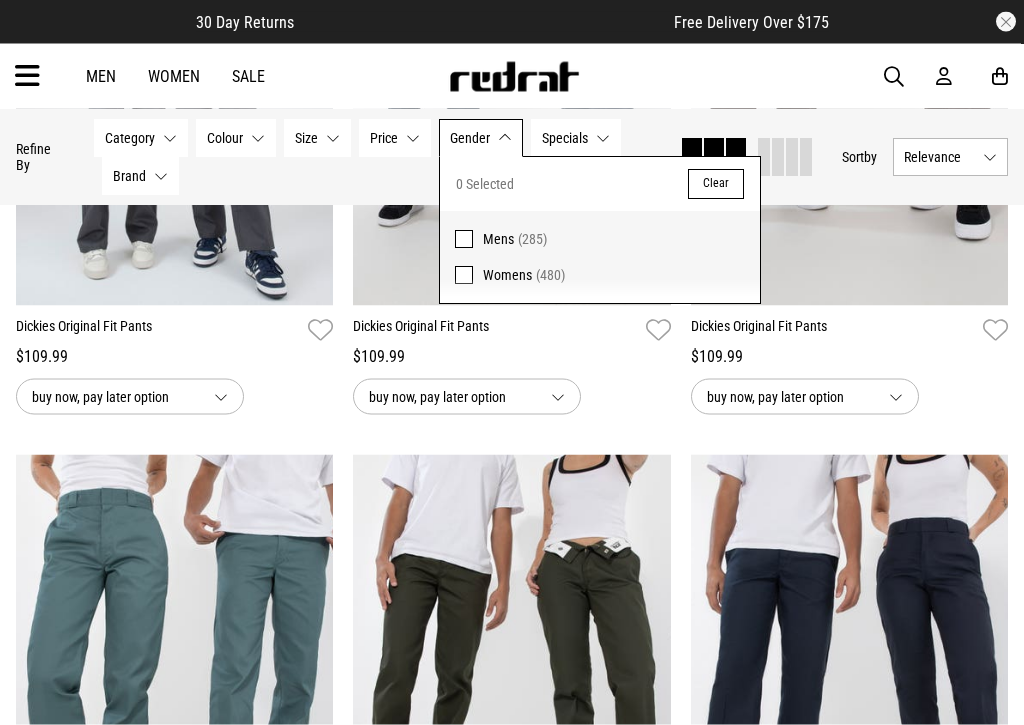 scroll, scrollTop: 2297, scrollLeft: 0, axis: vertical 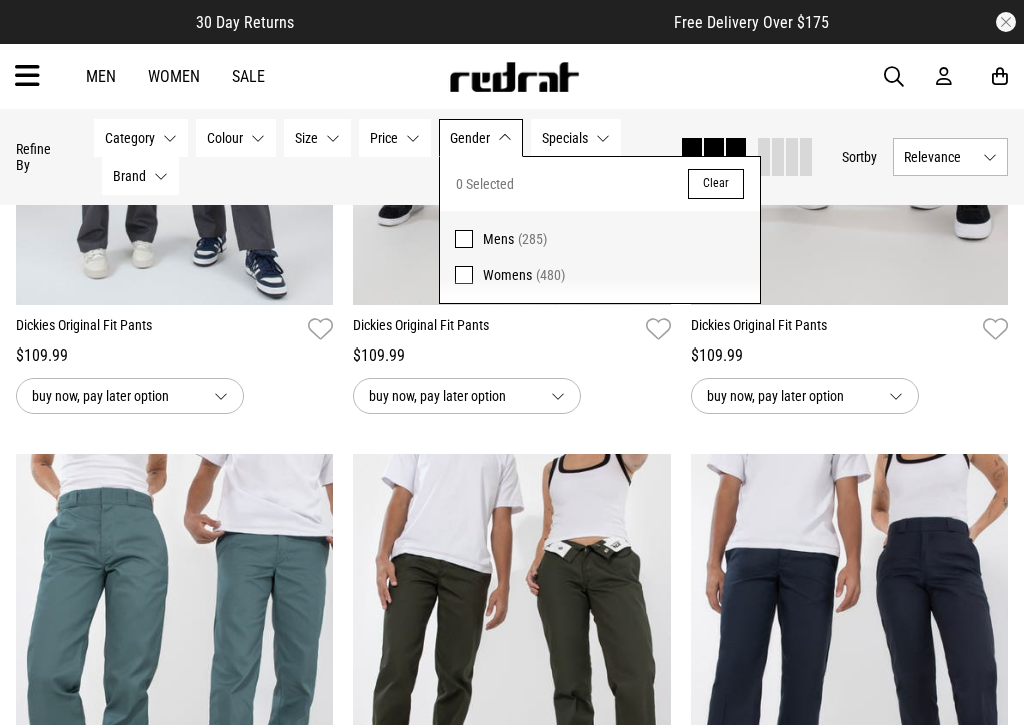 click at bounding box center [464, 275] 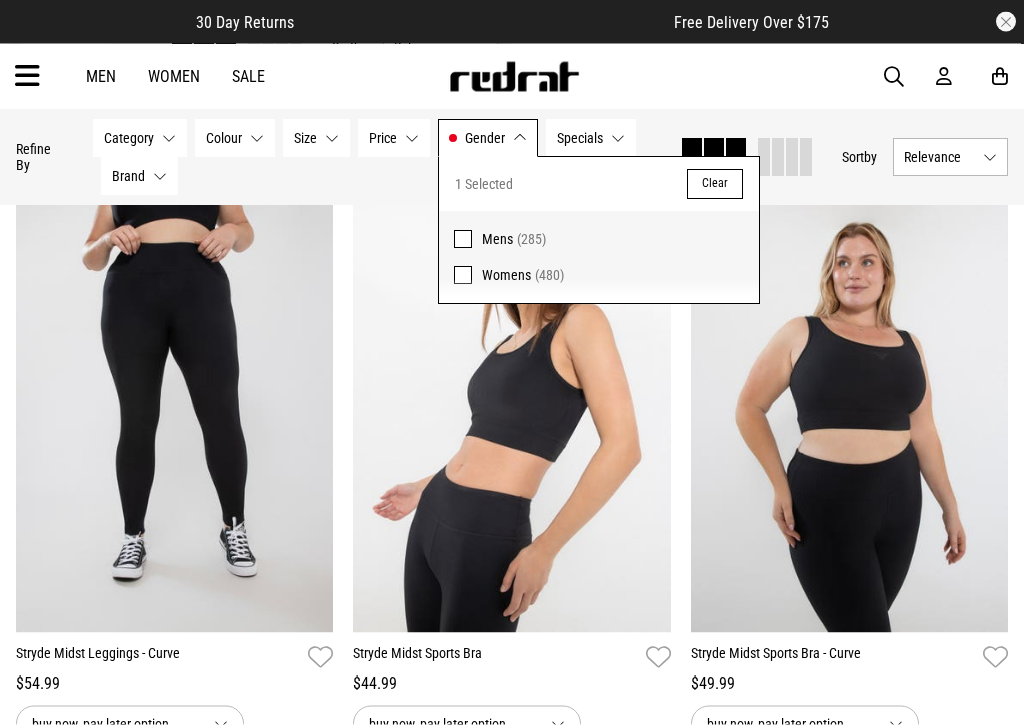 scroll, scrollTop: 4430, scrollLeft: 0, axis: vertical 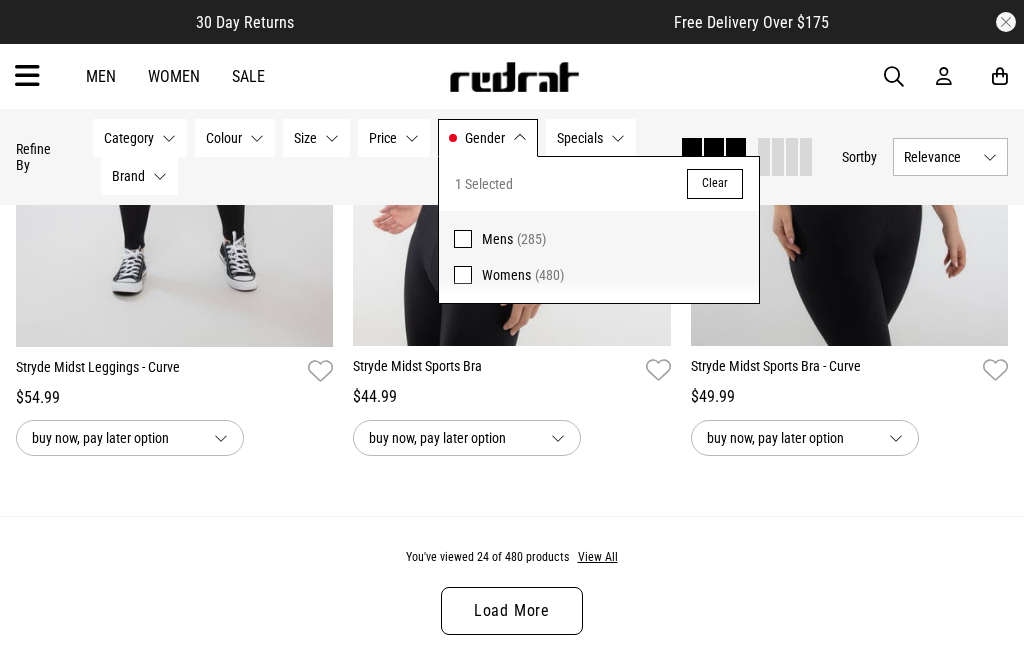 click on "Clear" at bounding box center [715, 184] 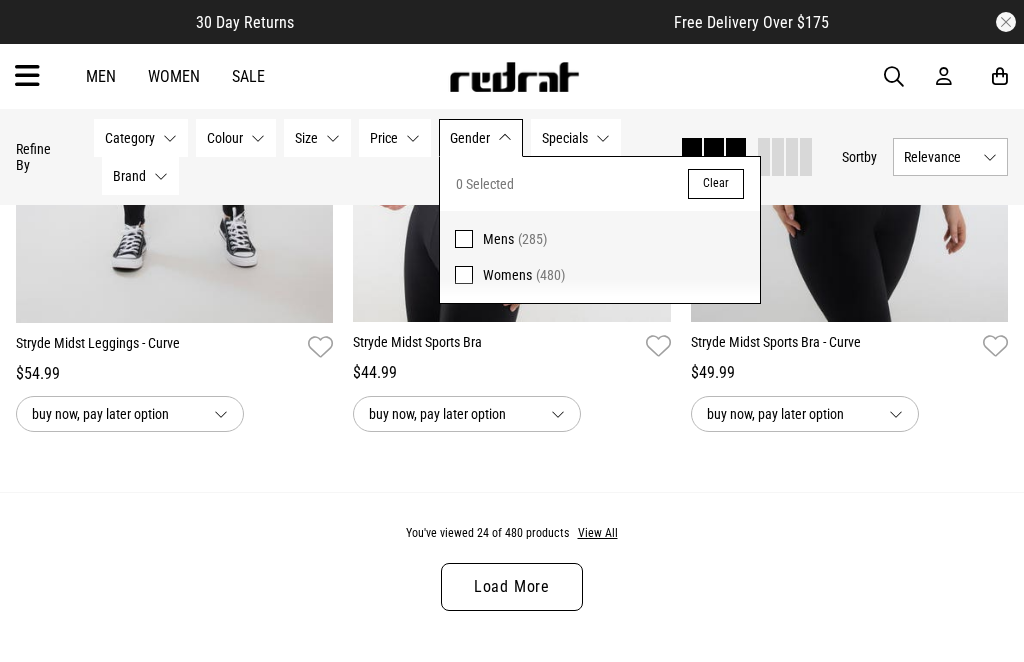 click on "Clear" at bounding box center (716, 184) 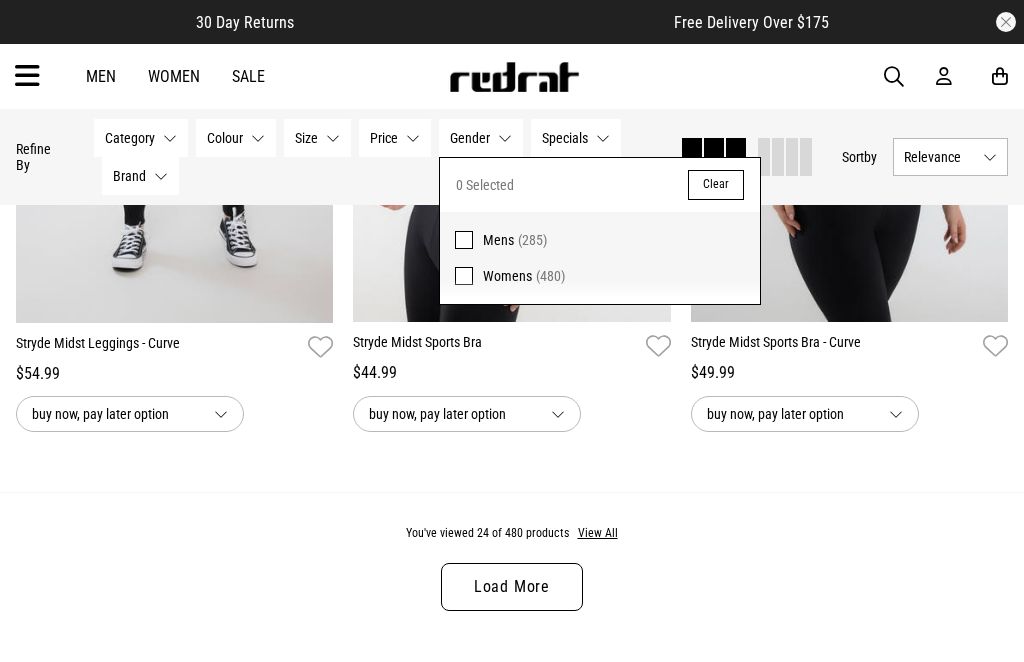 click on "Men" at bounding box center [101, 76] 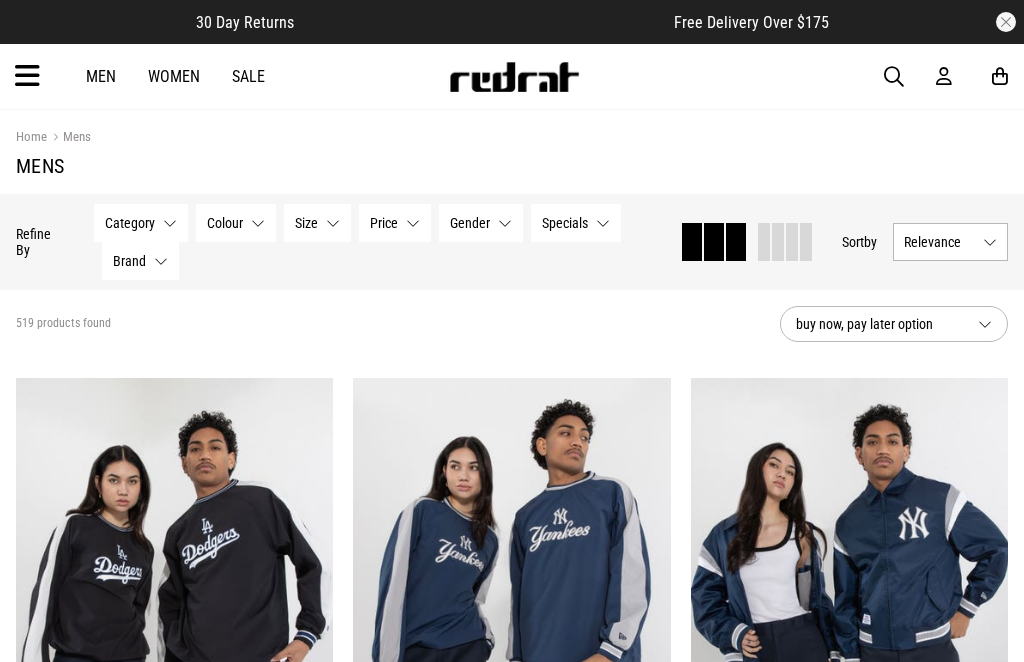 scroll, scrollTop: 0, scrollLeft: 0, axis: both 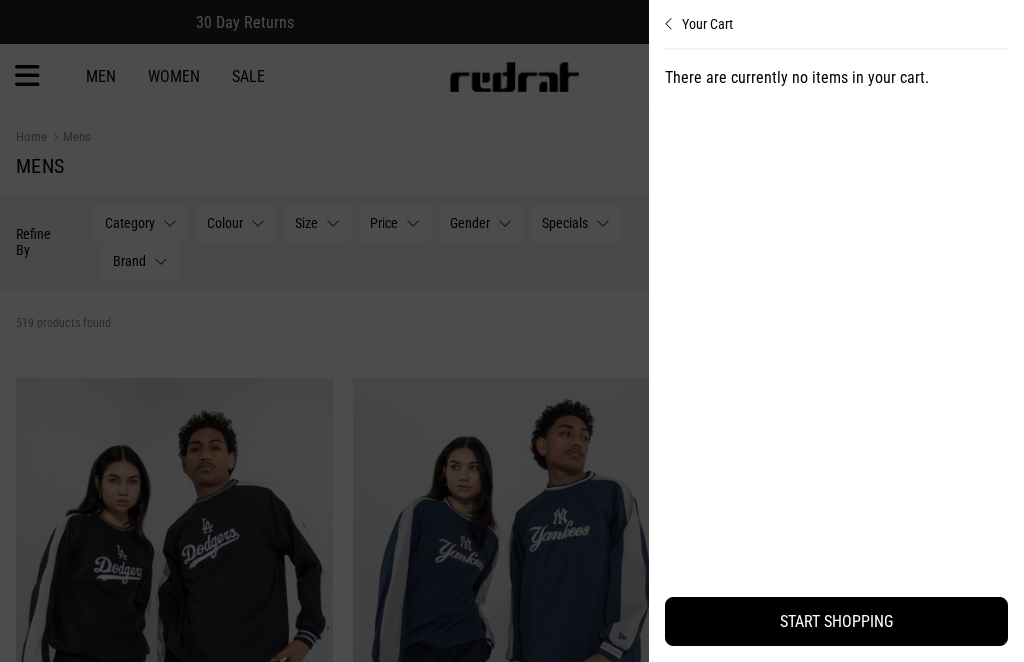 click on "Your Cart" at bounding box center (836, 16) 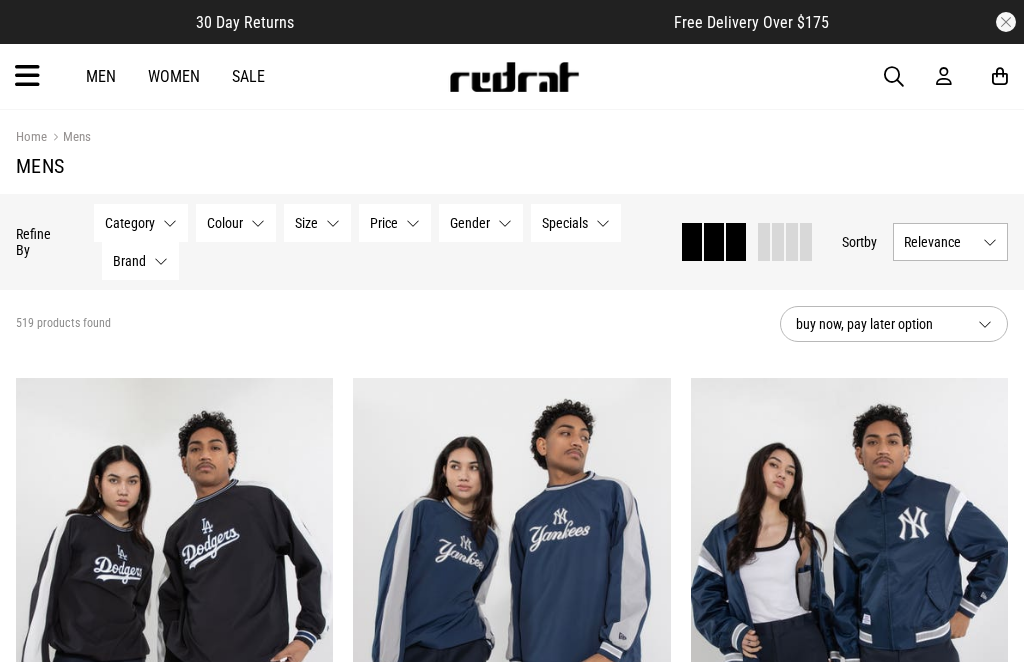 click at bounding box center [894, 77] 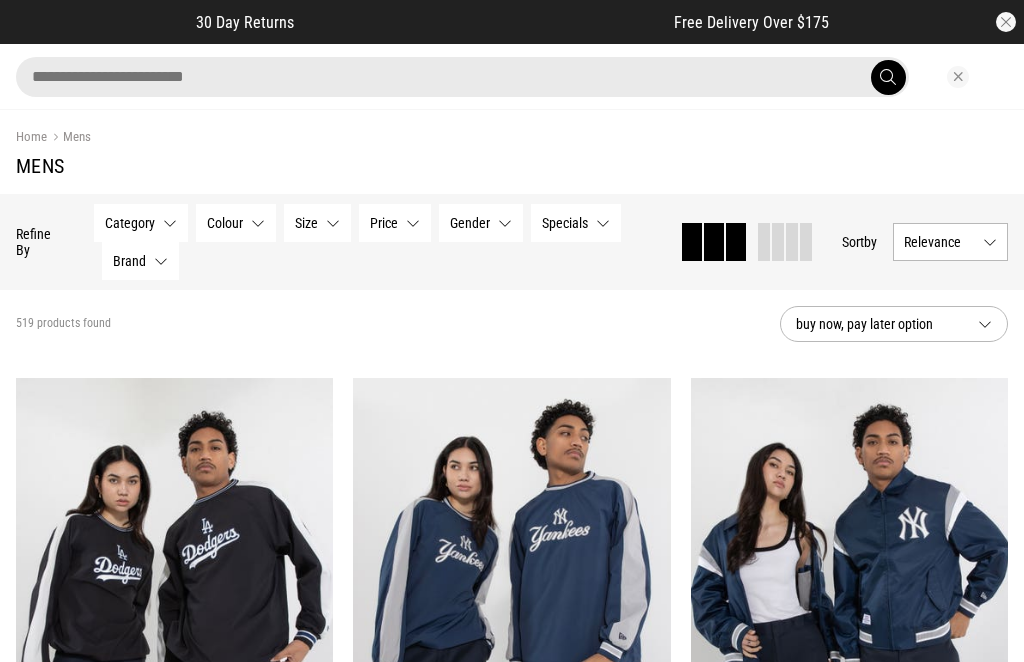 click at bounding box center [462, 77] 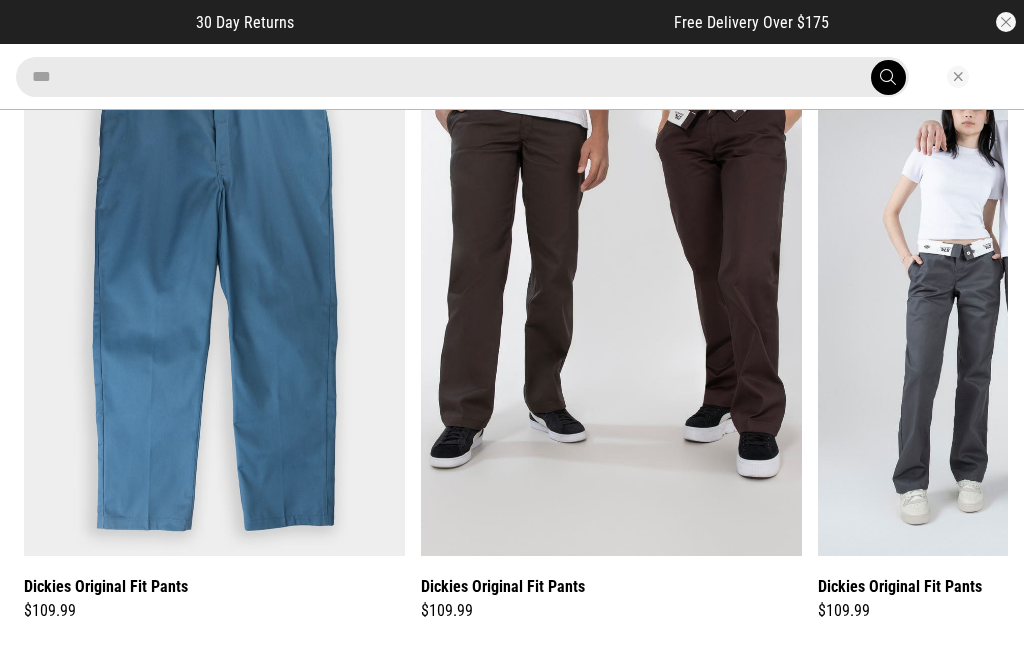 scroll, scrollTop: 0, scrollLeft: 0, axis: both 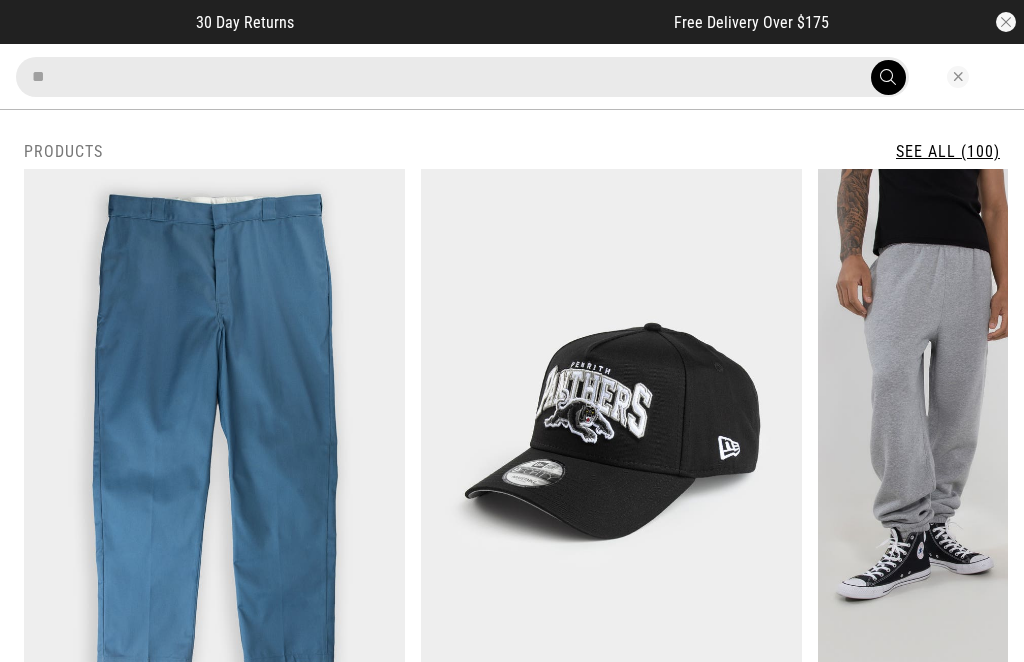 type on "*" 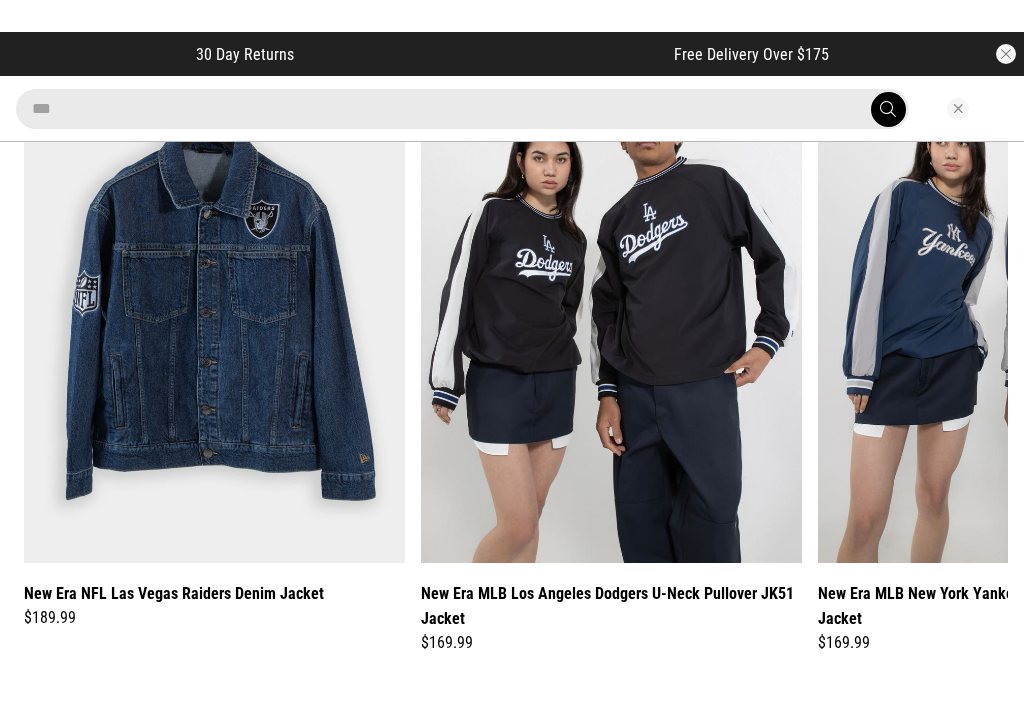 scroll, scrollTop: 0, scrollLeft: 0, axis: both 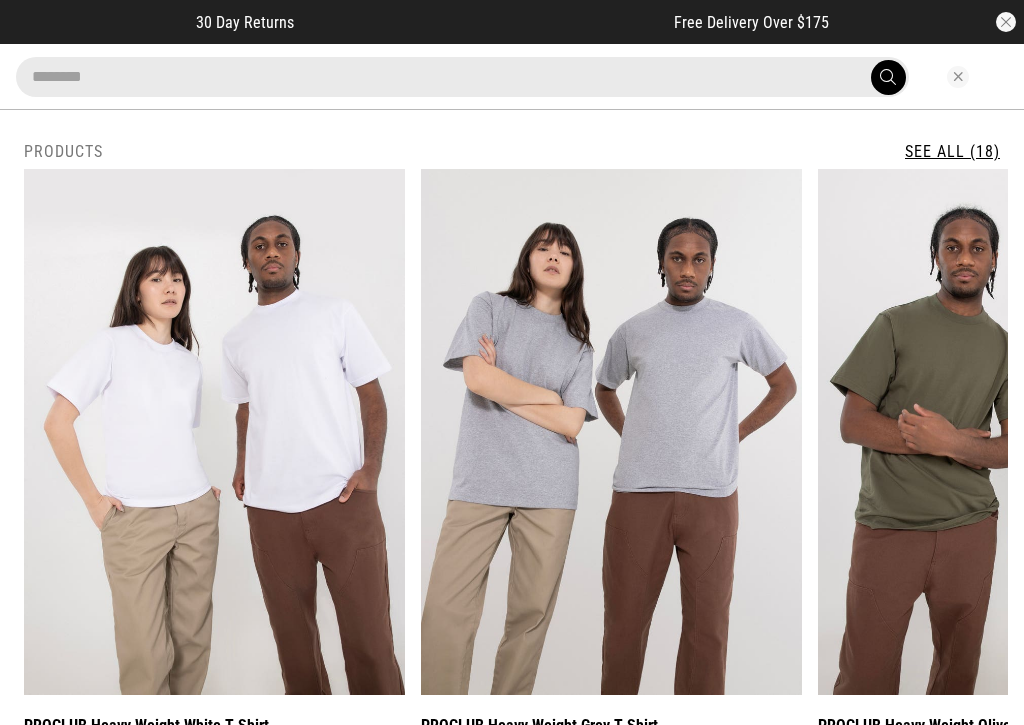 type on "********" 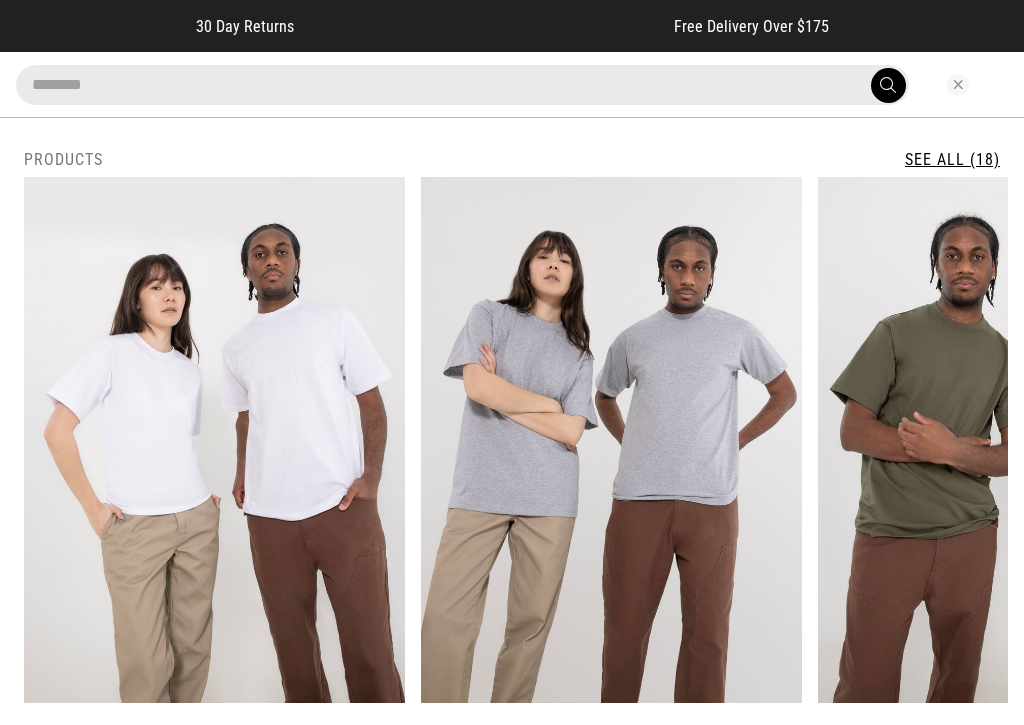 click at bounding box center [958, 85] 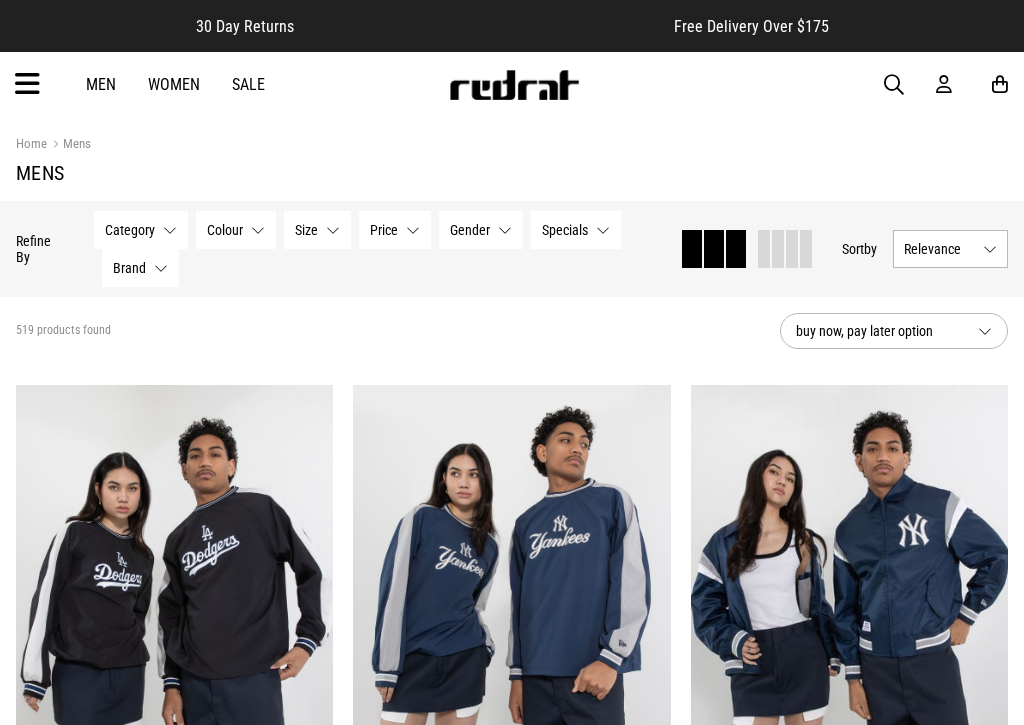click at bounding box center [27, 84] 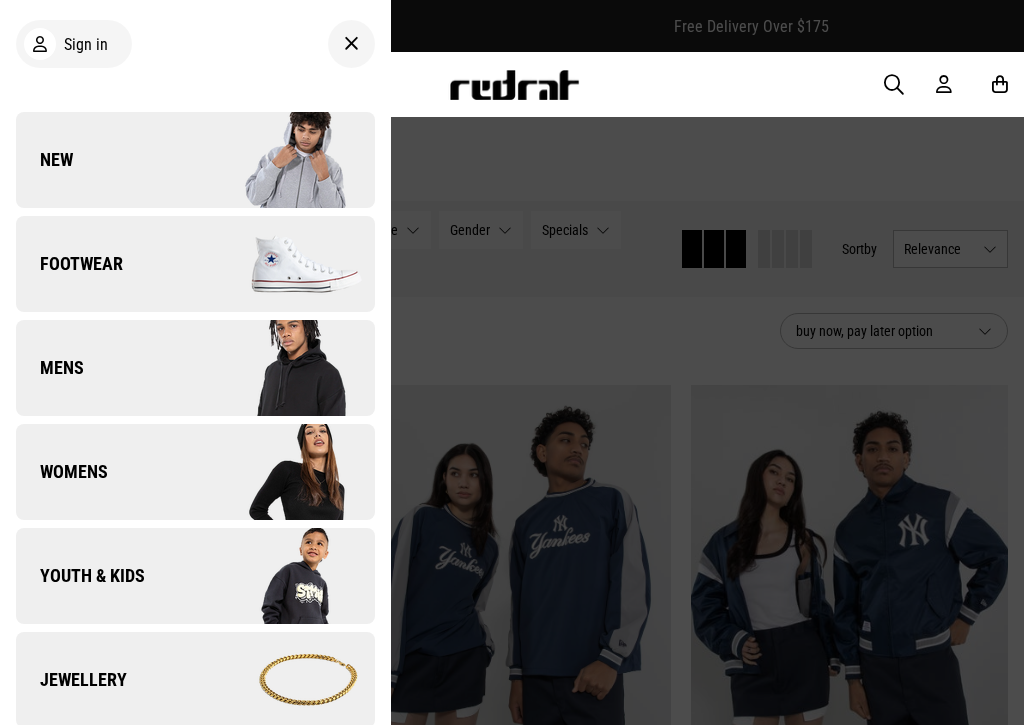 scroll, scrollTop: 0, scrollLeft: 0, axis: both 